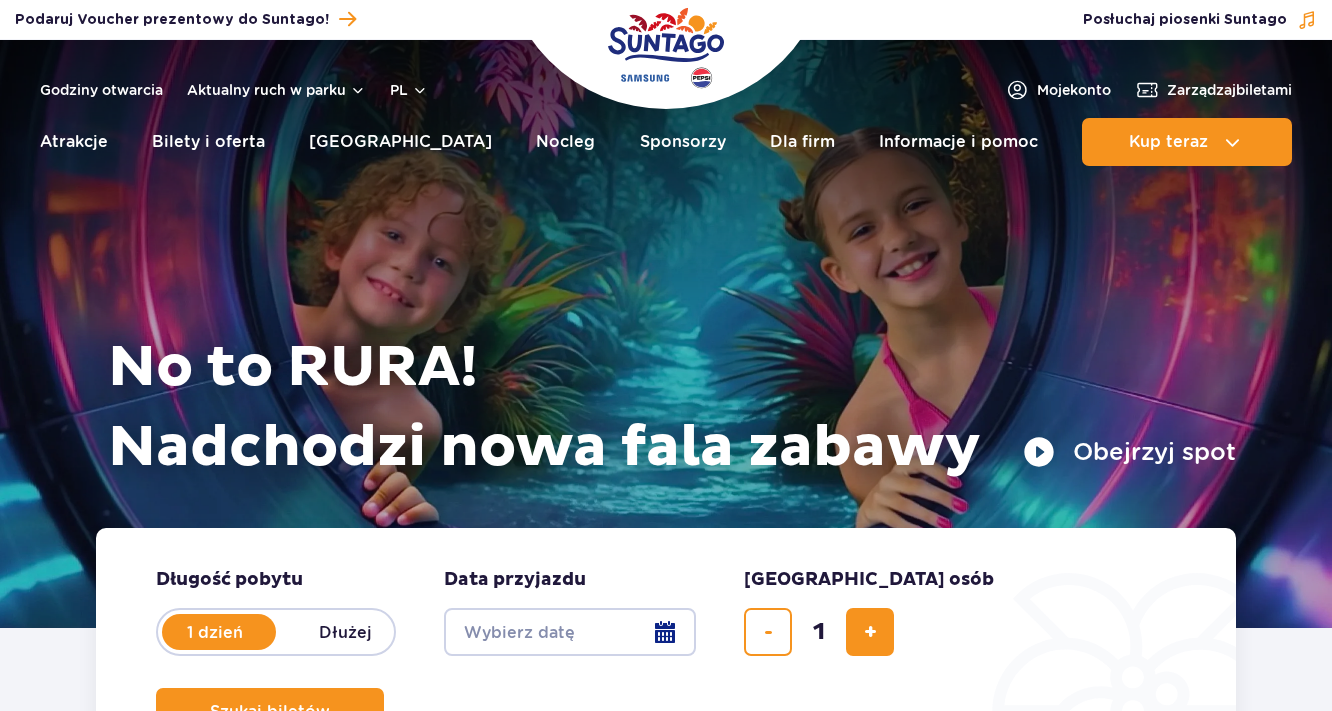 scroll, scrollTop: 0, scrollLeft: 0, axis: both 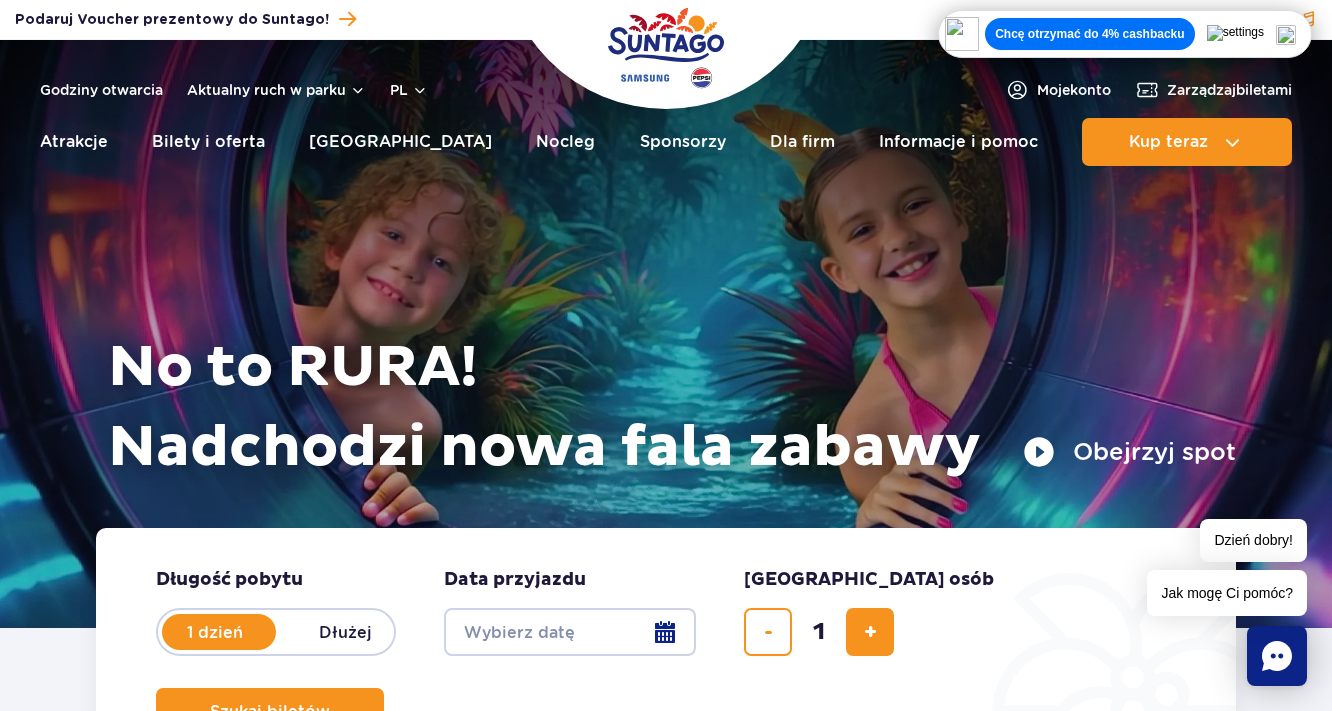click at bounding box center [1286, 35] 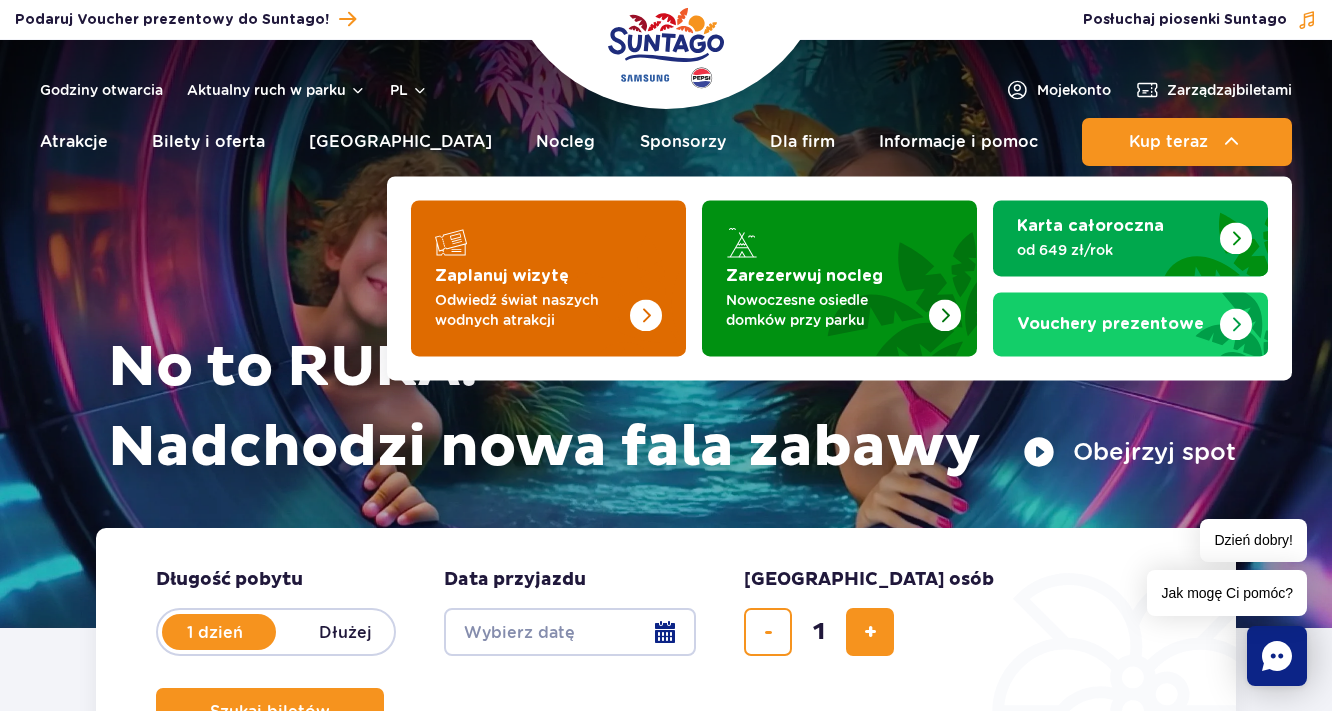 click at bounding box center [548, 278] 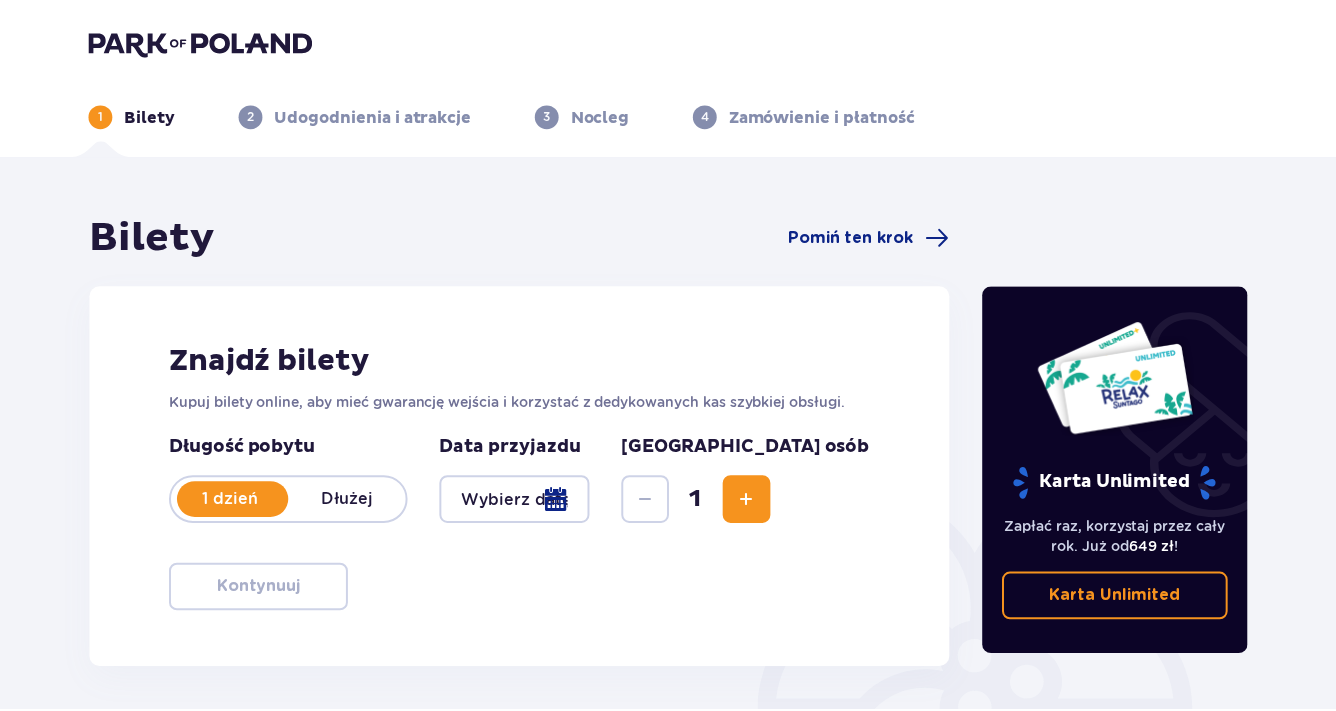scroll, scrollTop: 0, scrollLeft: 0, axis: both 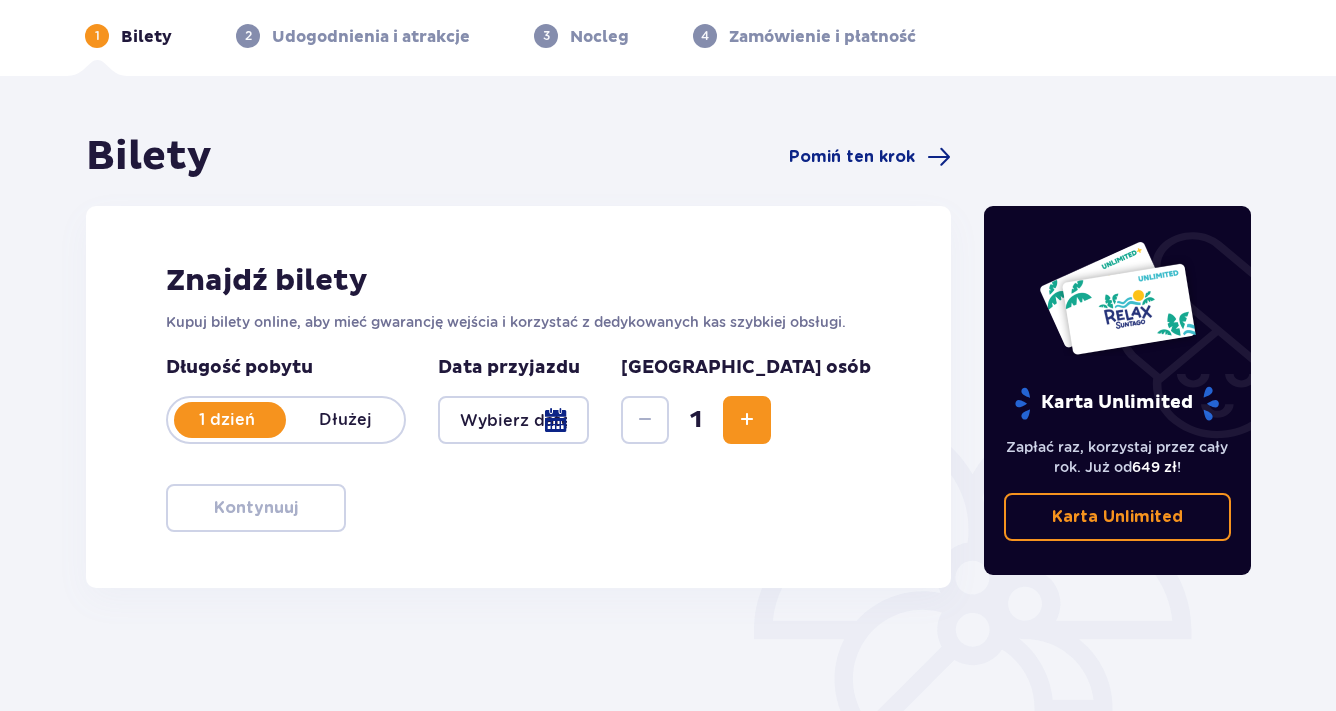 click at bounding box center (513, 420) 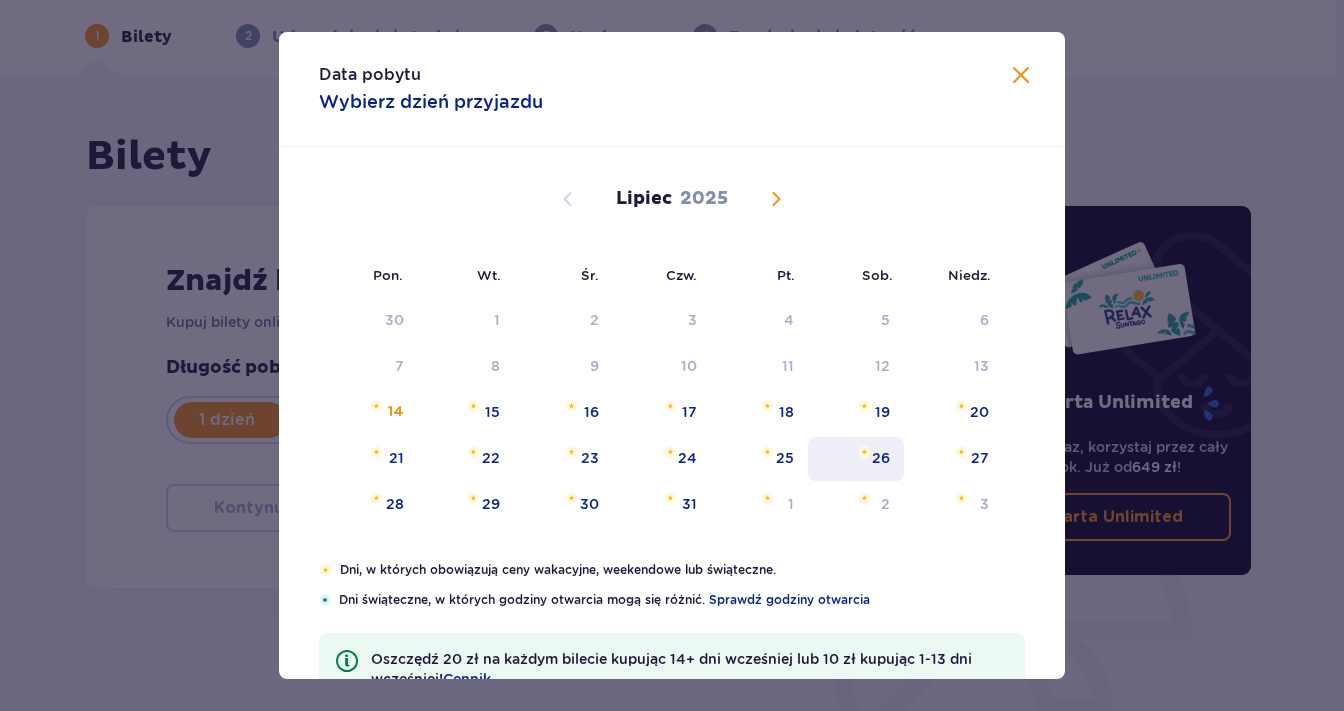 click on "26" at bounding box center (856, 459) 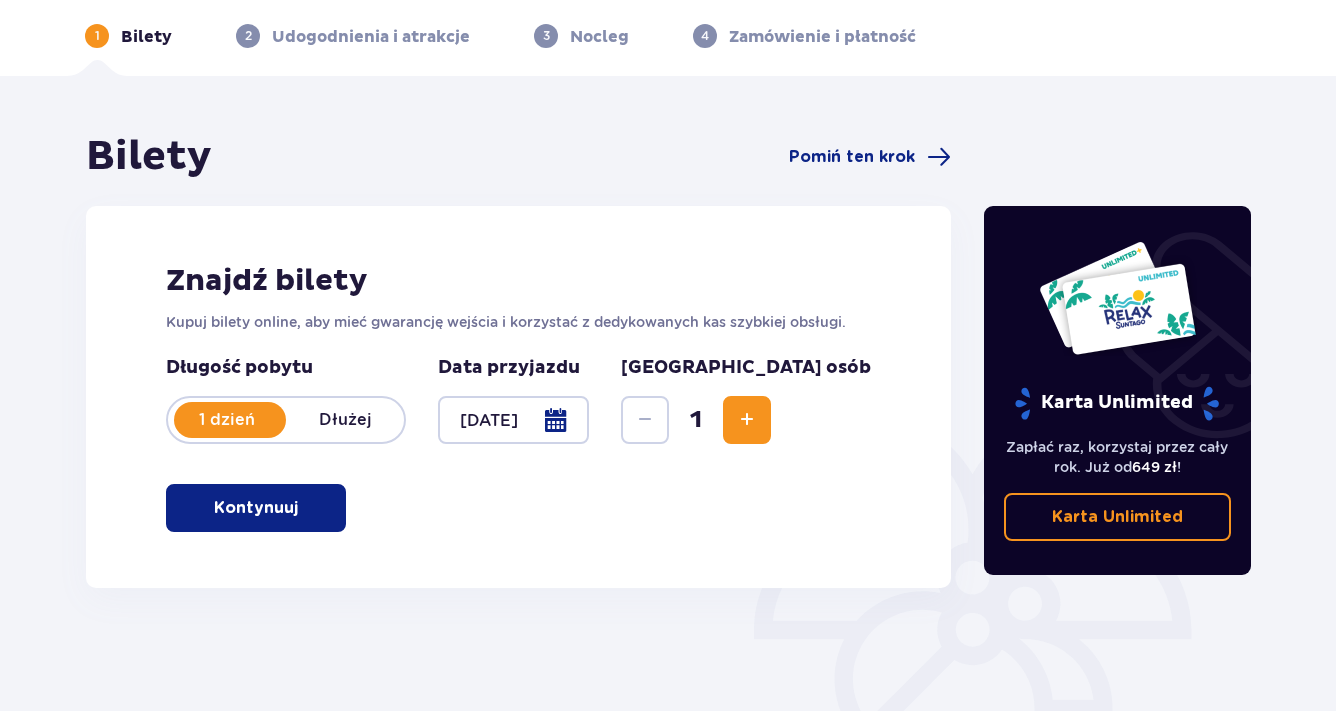 click at bounding box center [747, 420] 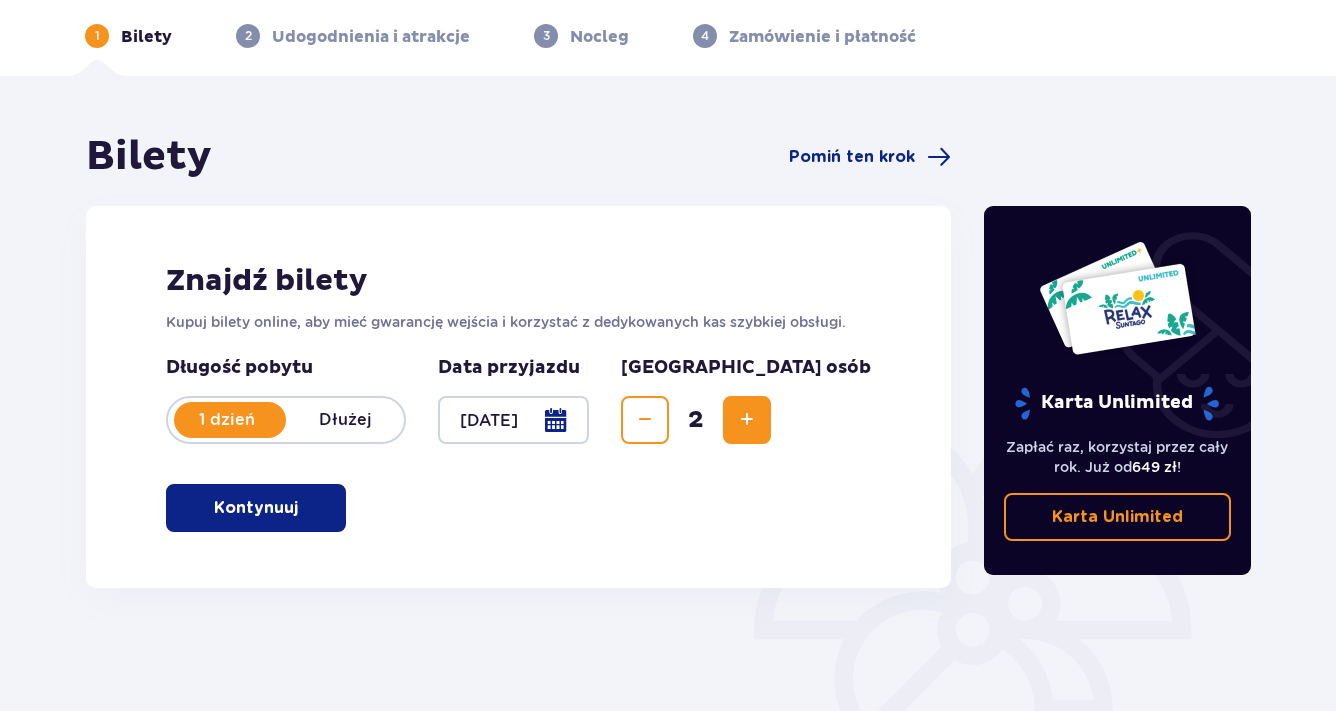 click at bounding box center [747, 420] 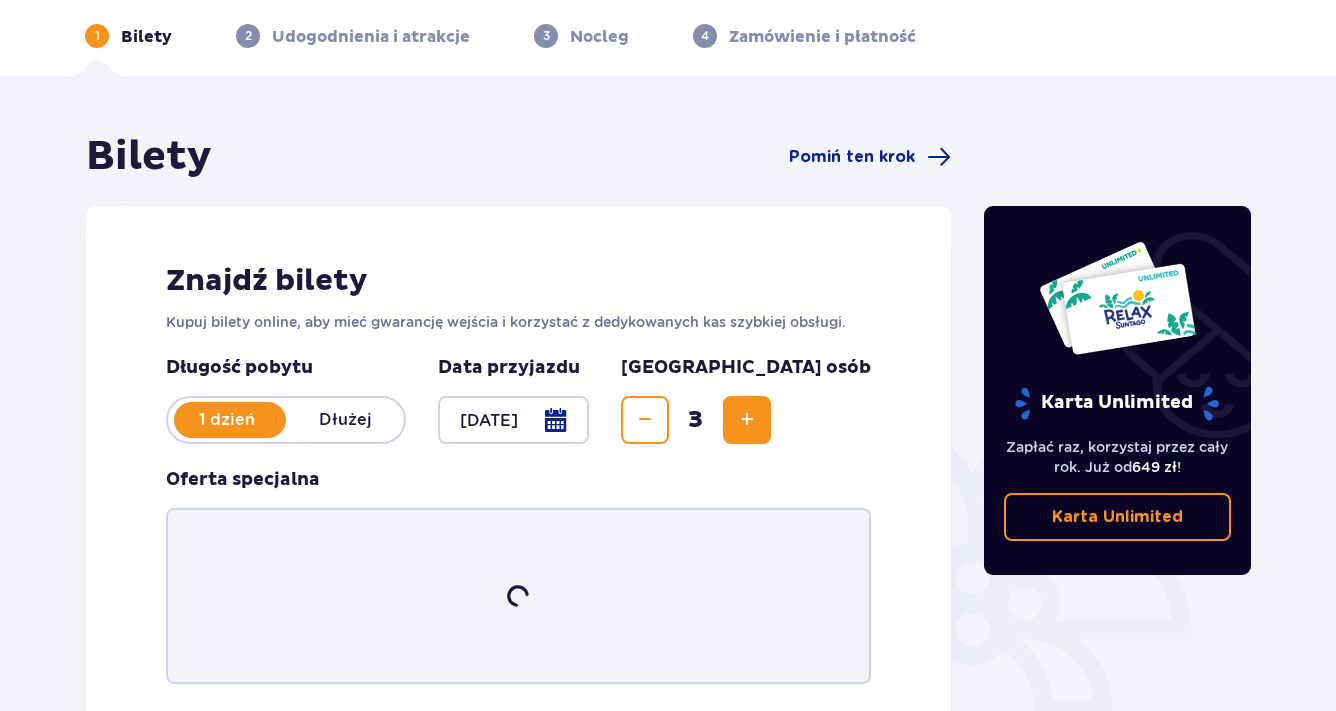 click at bounding box center (747, 420) 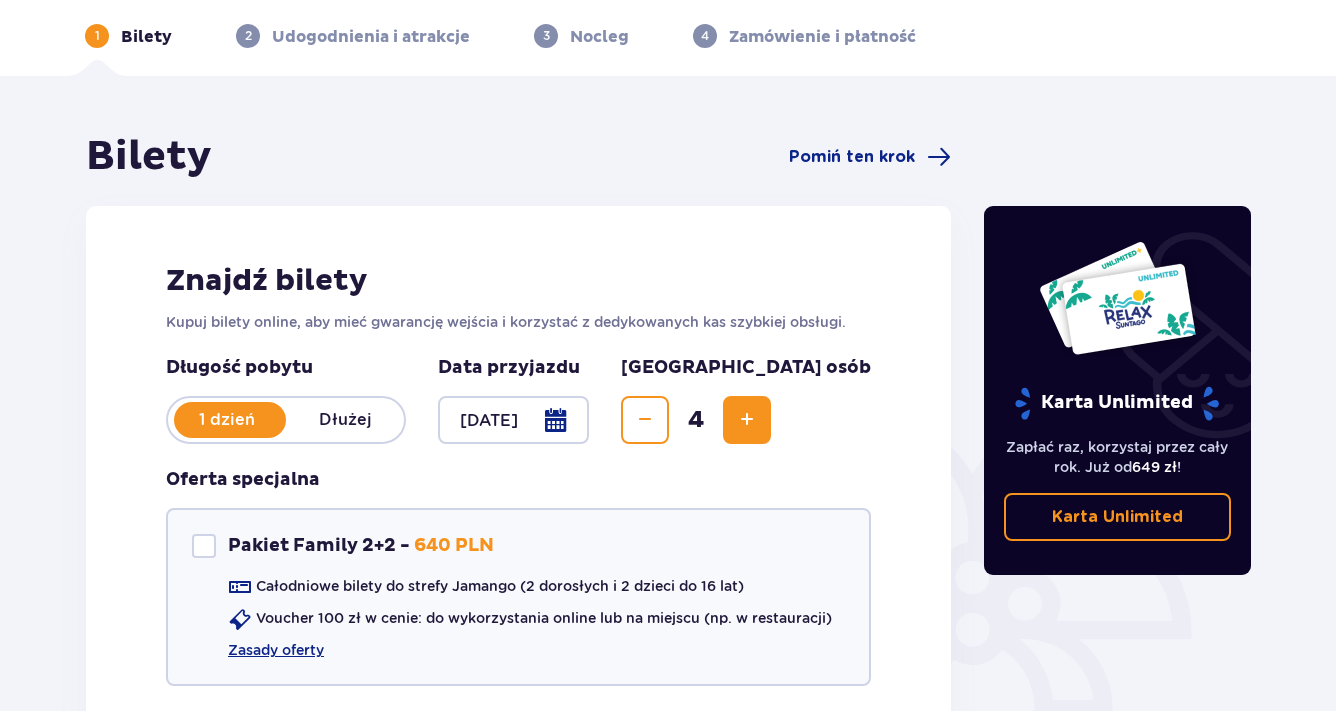 click at bounding box center (747, 420) 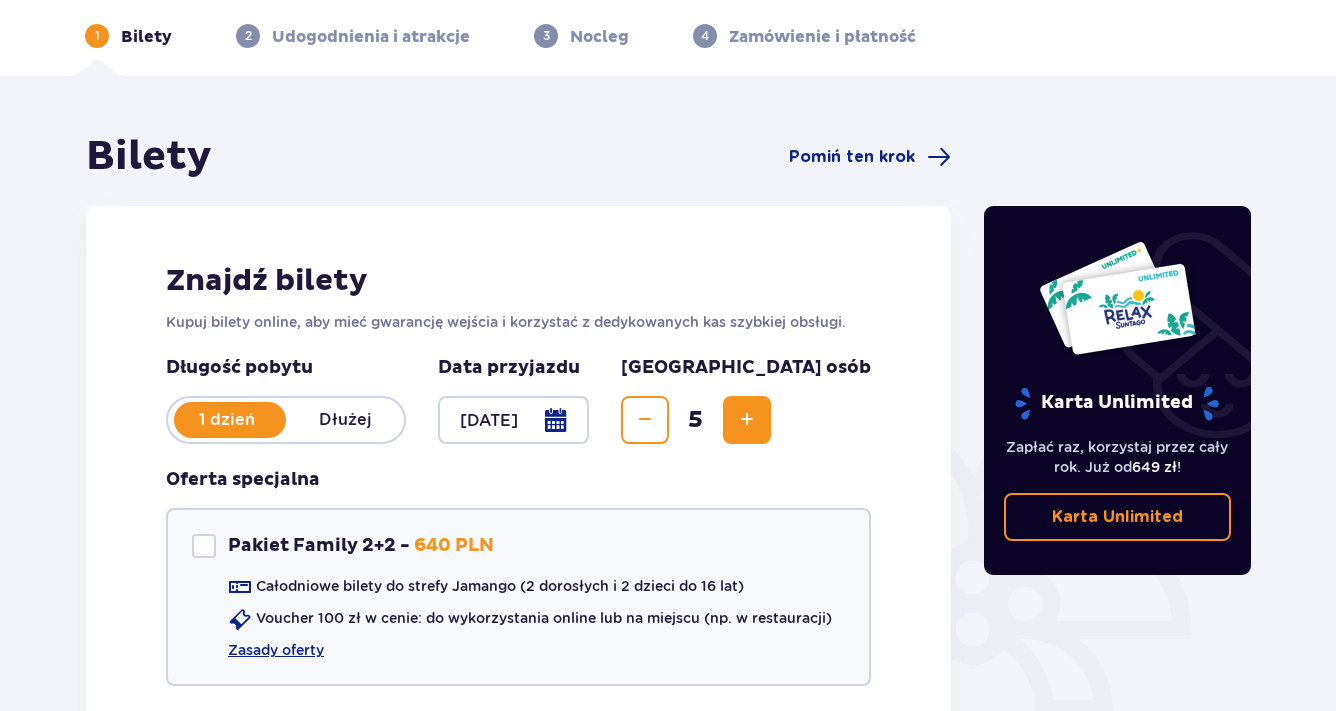 click at bounding box center [747, 420] 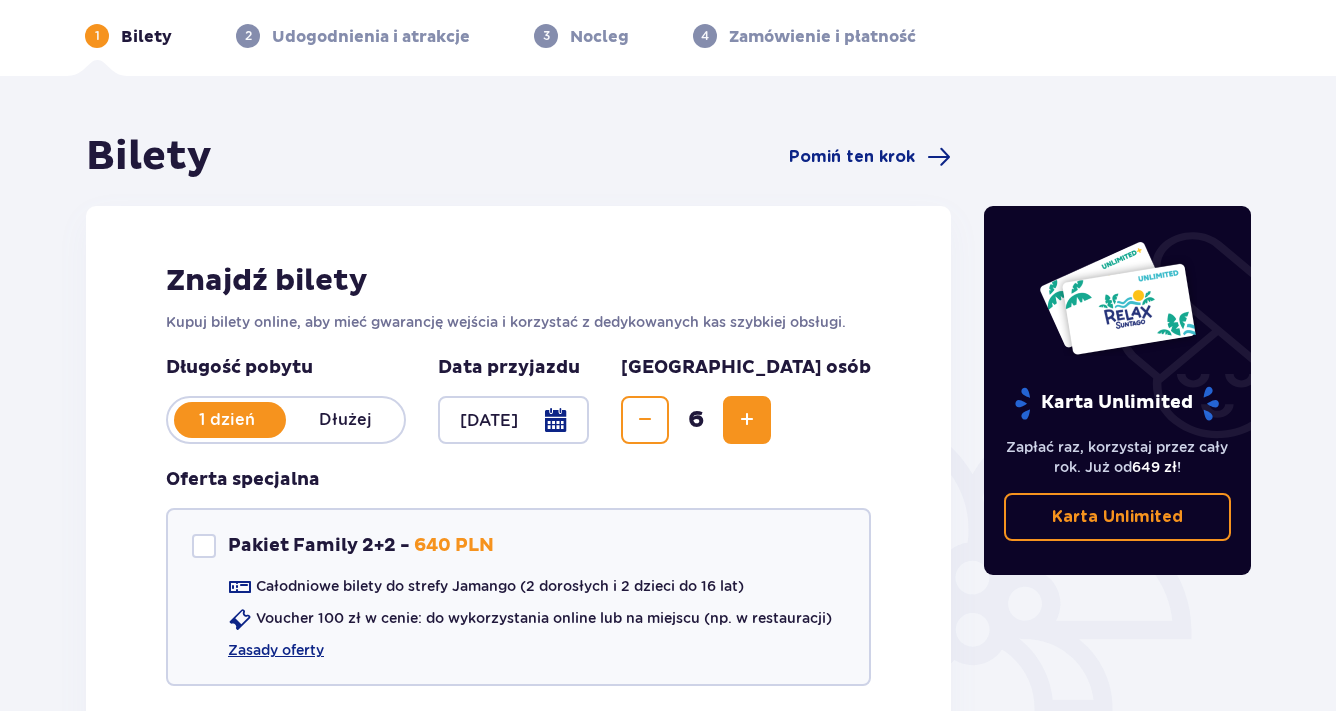 click at bounding box center (747, 420) 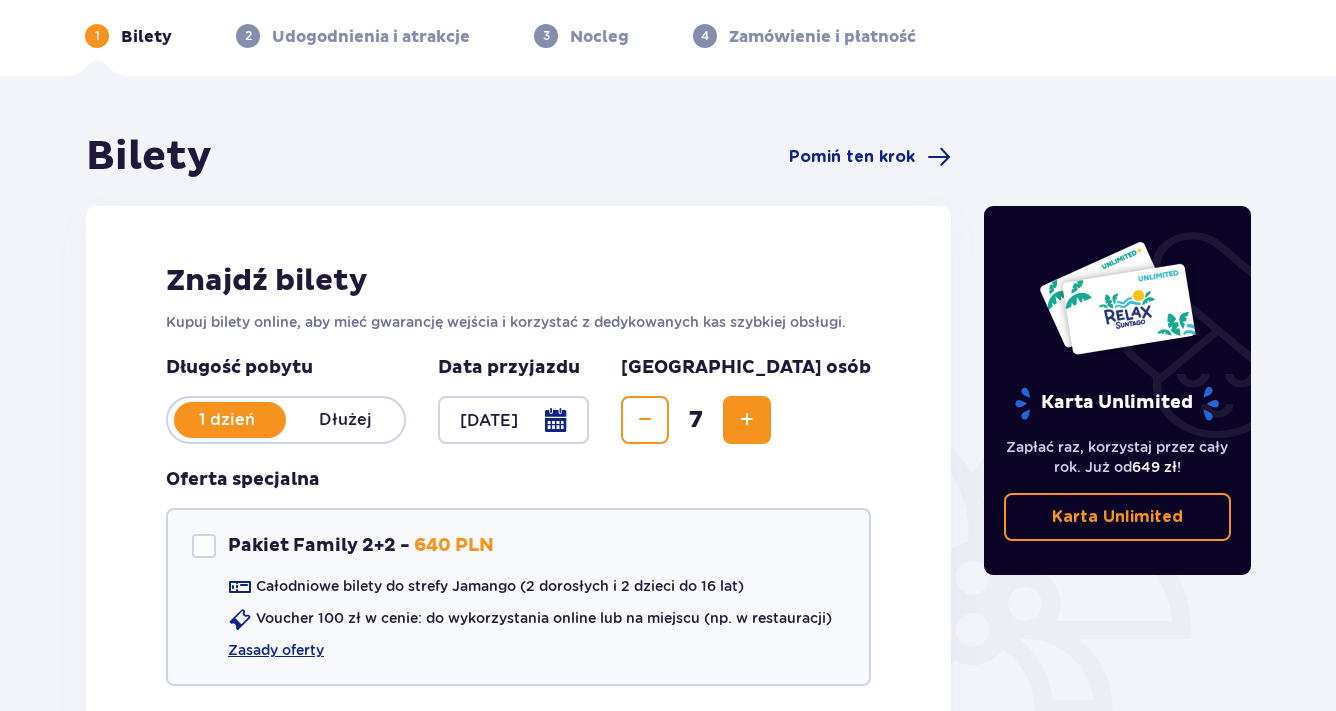 scroll, scrollTop: 318, scrollLeft: 0, axis: vertical 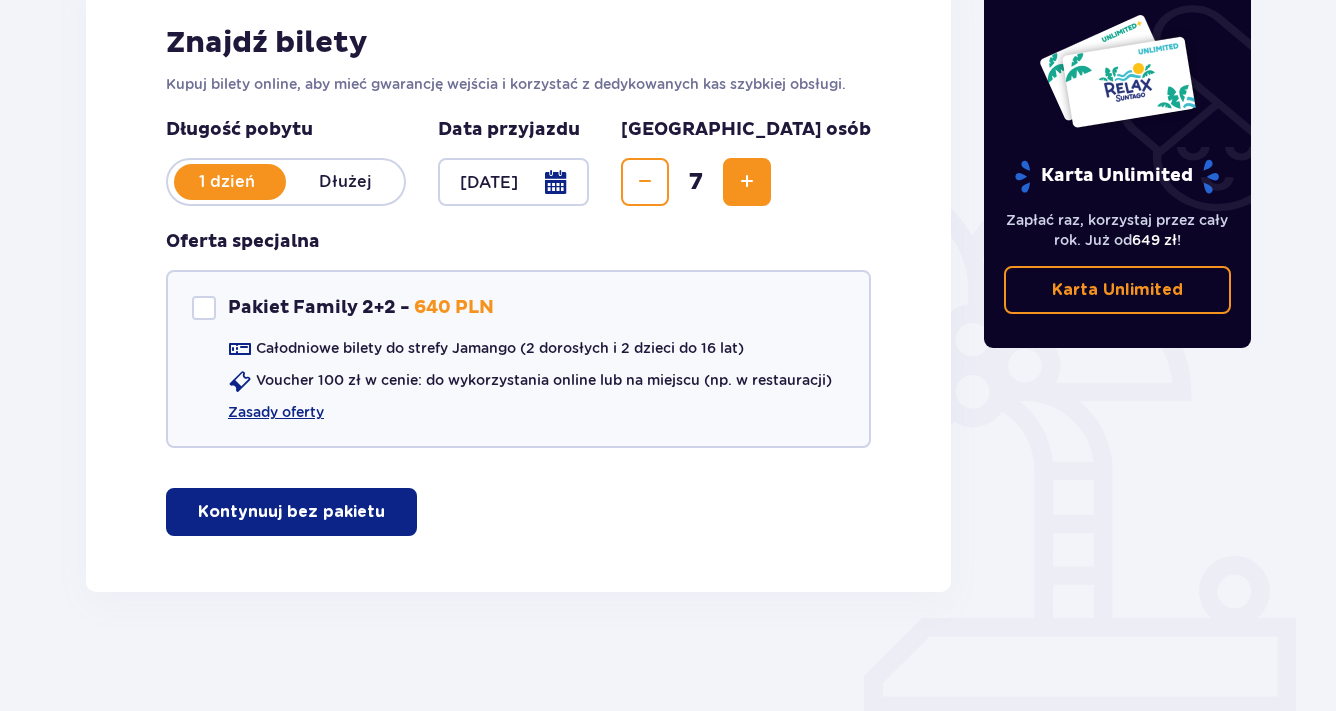 click on "Kontynuuj bez pakietu" at bounding box center [291, 512] 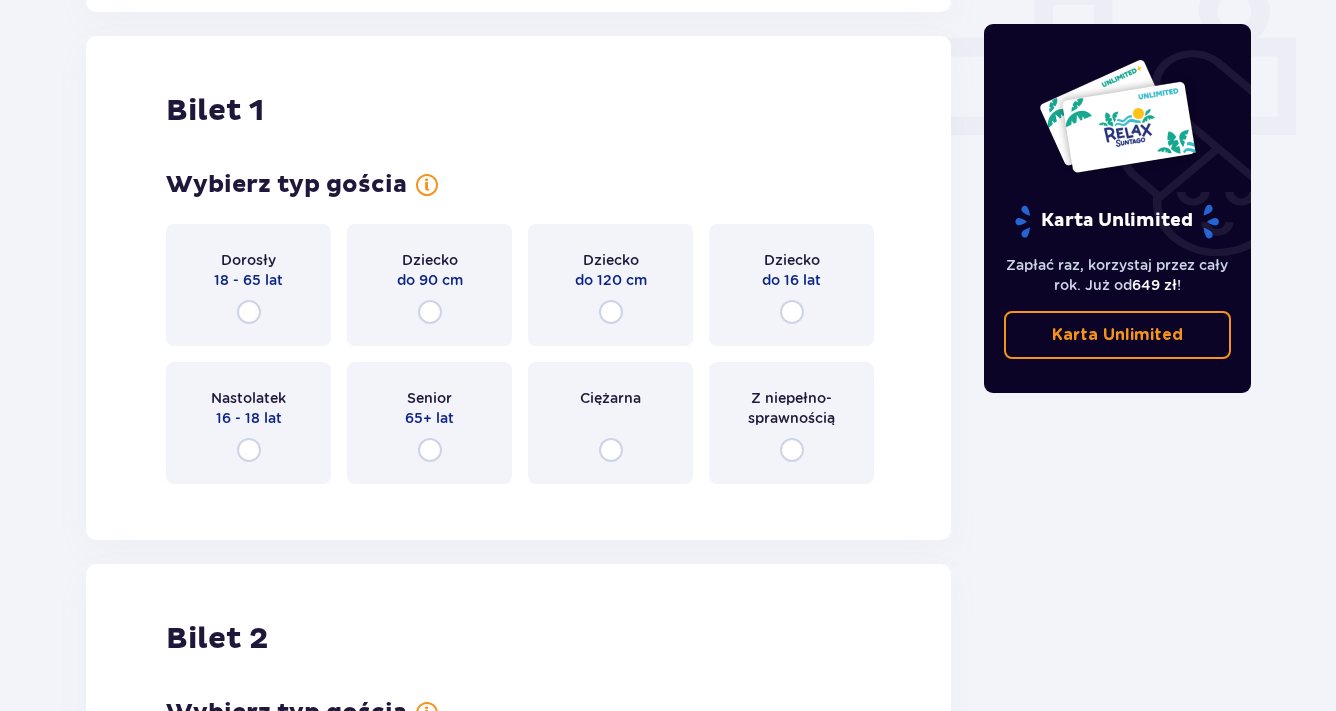 scroll, scrollTop: 909, scrollLeft: 0, axis: vertical 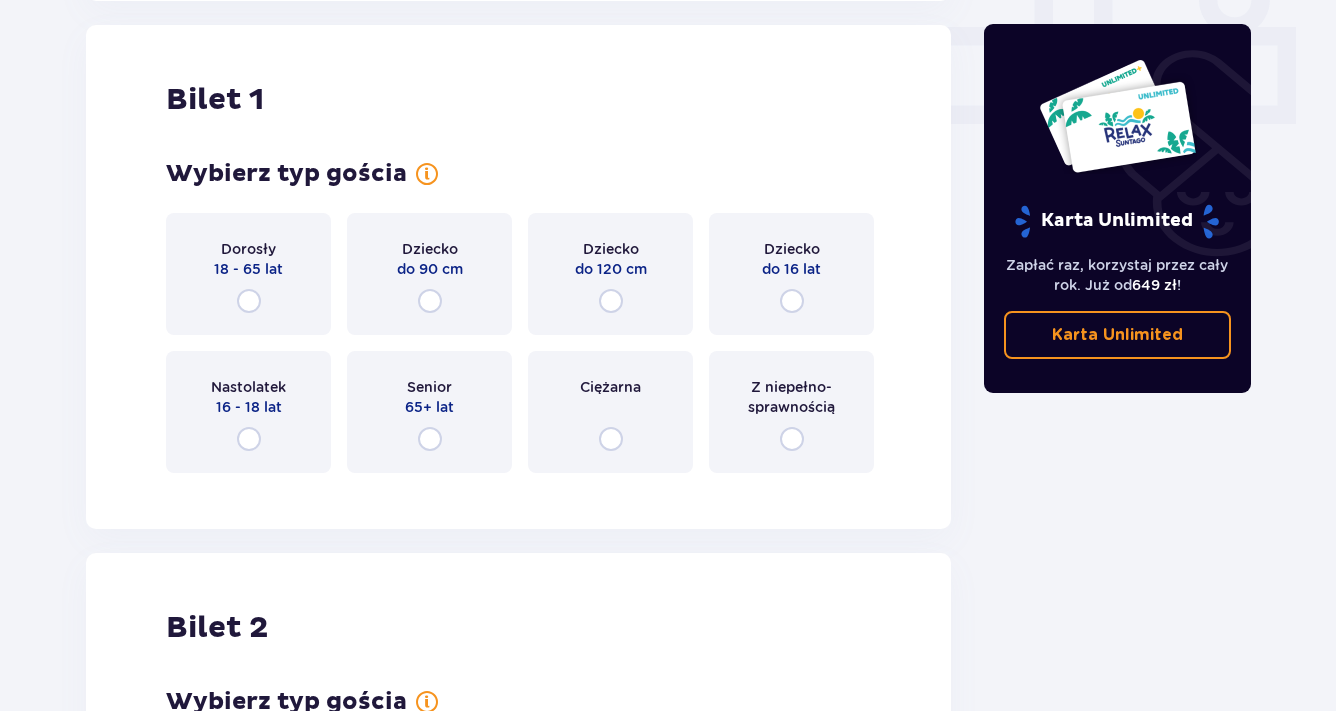 click on "Z niepełno­sprawnością" at bounding box center (791, 412) 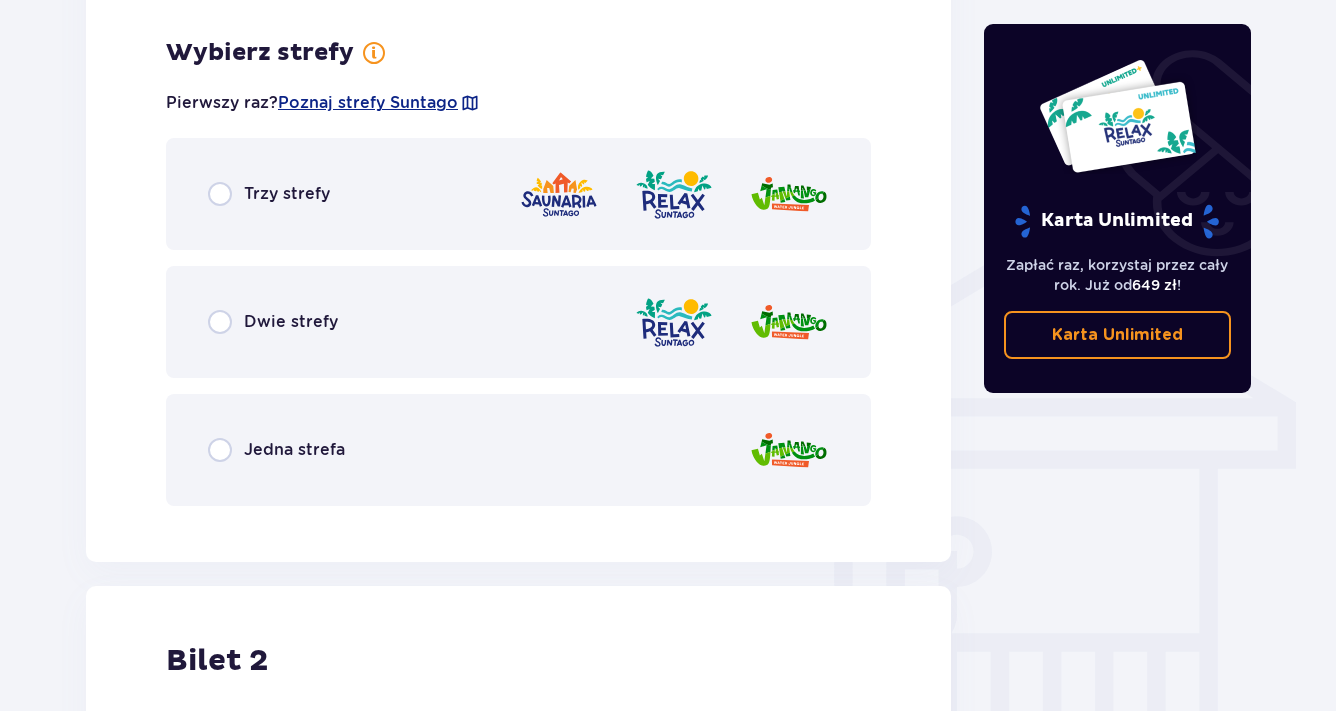 scroll, scrollTop: 1397, scrollLeft: 0, axis: vertical 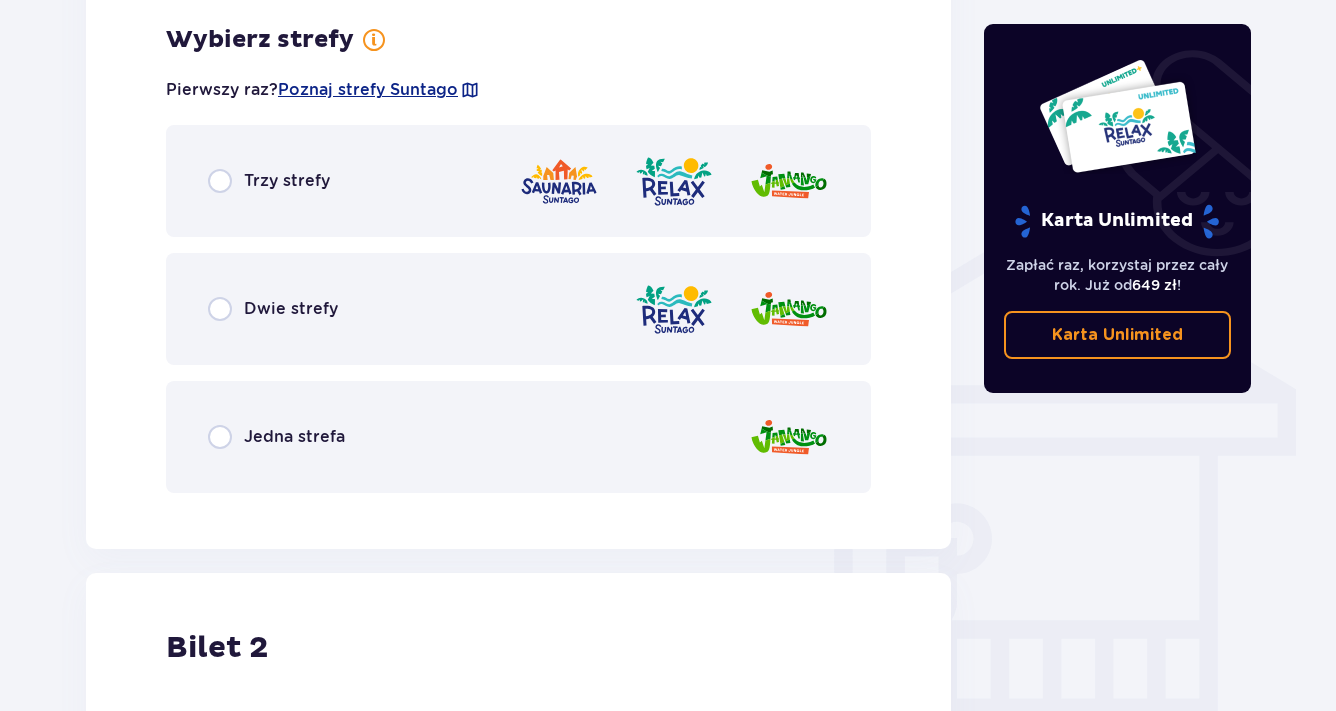 click on "Trzy strefy" at bounding box center (518, 181) 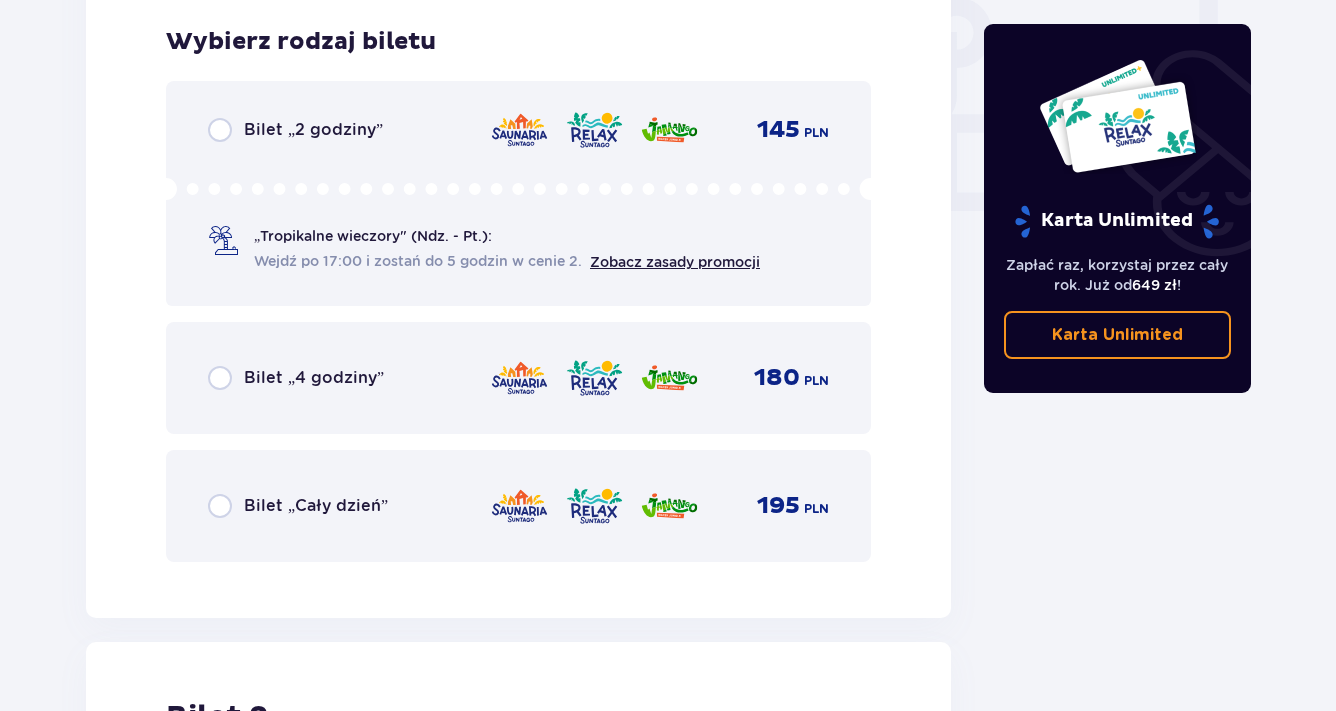 scroll, scrollTop: 1905, scrollLeft: 0, axis: vertical 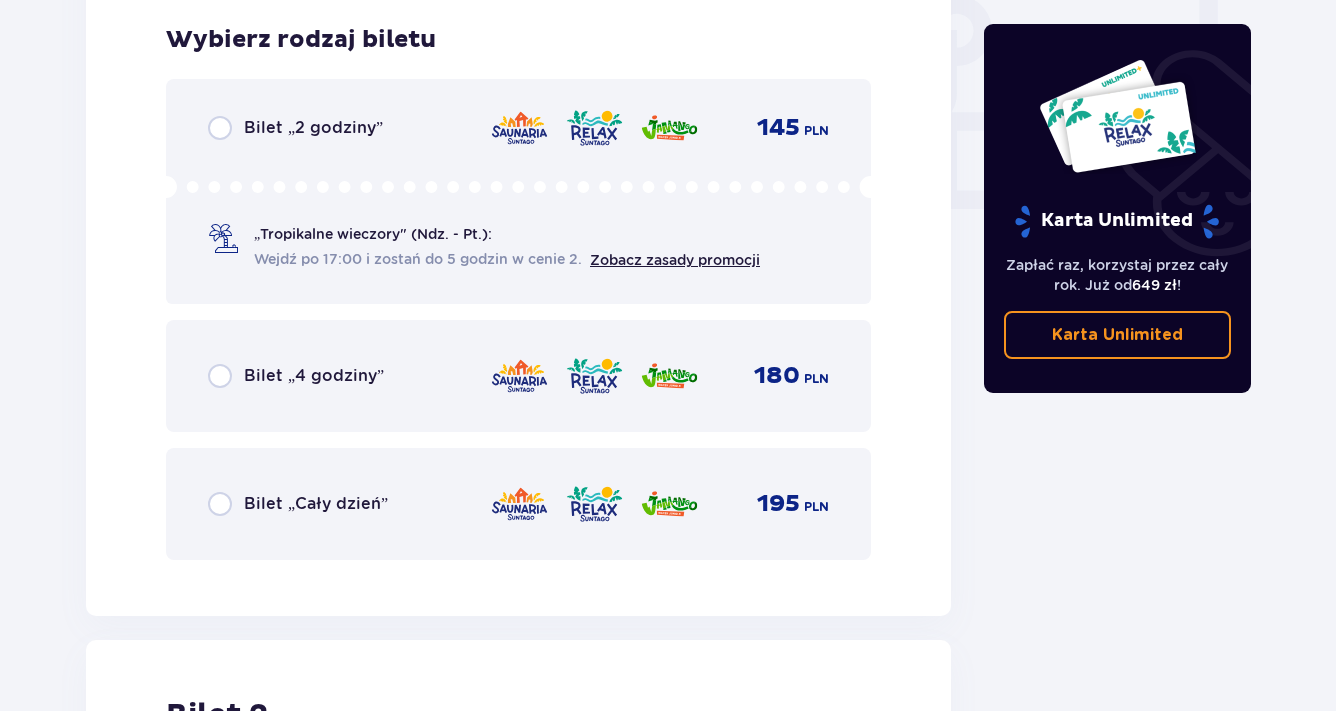 click on "Bilet „Cały dzień”" at bounding box center [316, 504] 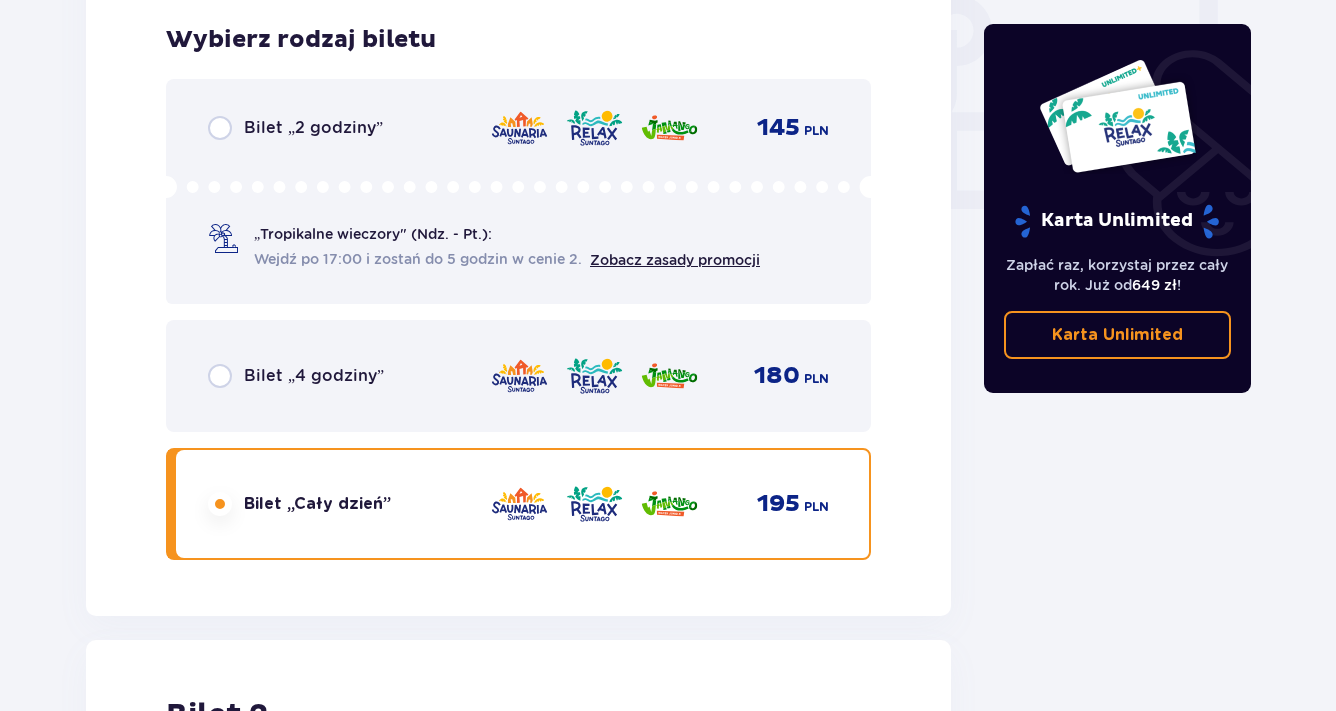 scroll, scrollTop: 2519, scrollLeft: 0, axis: vertical 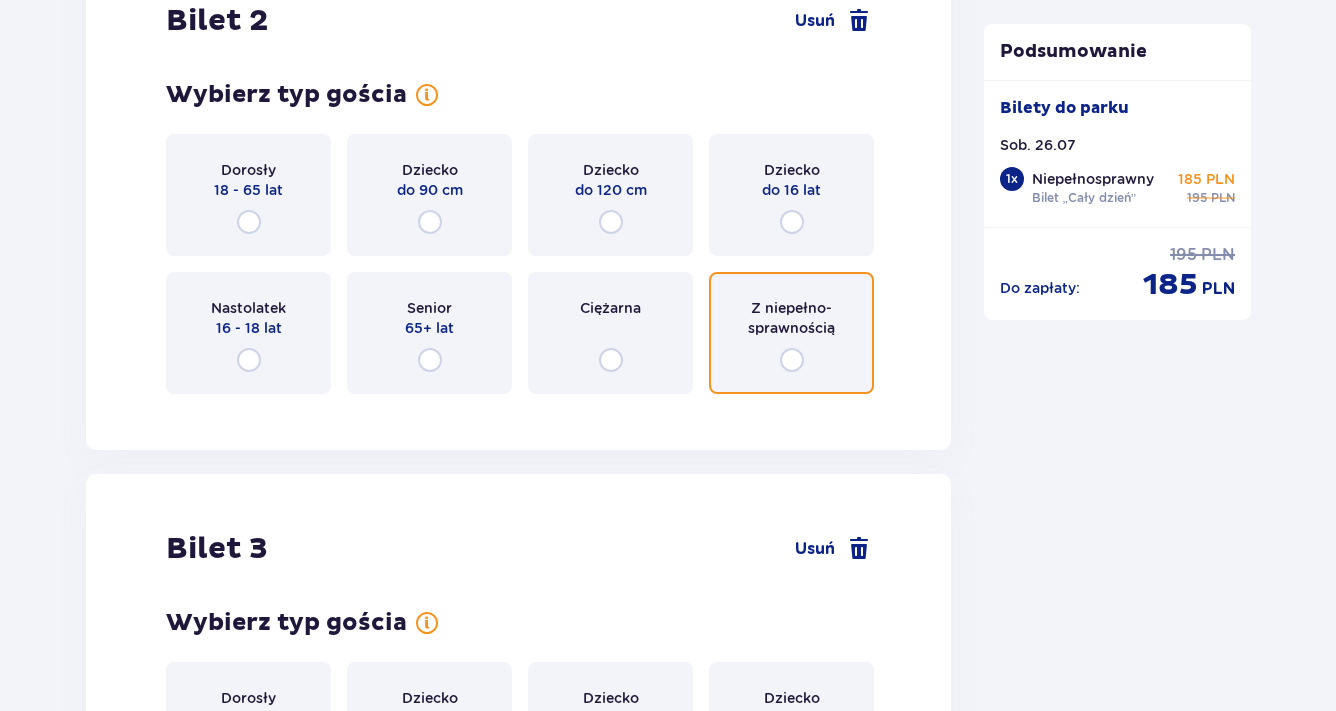 click at bounding box center [792, 360] 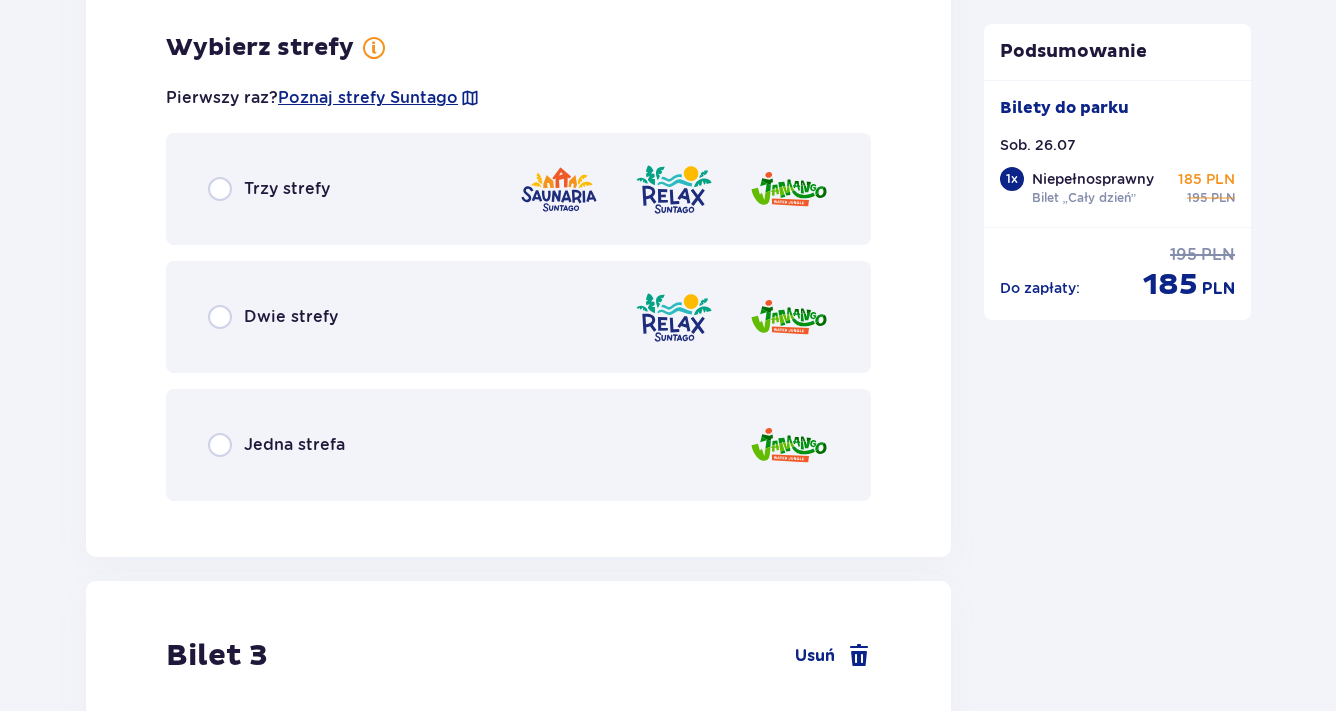 scroll, scrollTop: 3007, scrollLeft: 0, axis: vertical 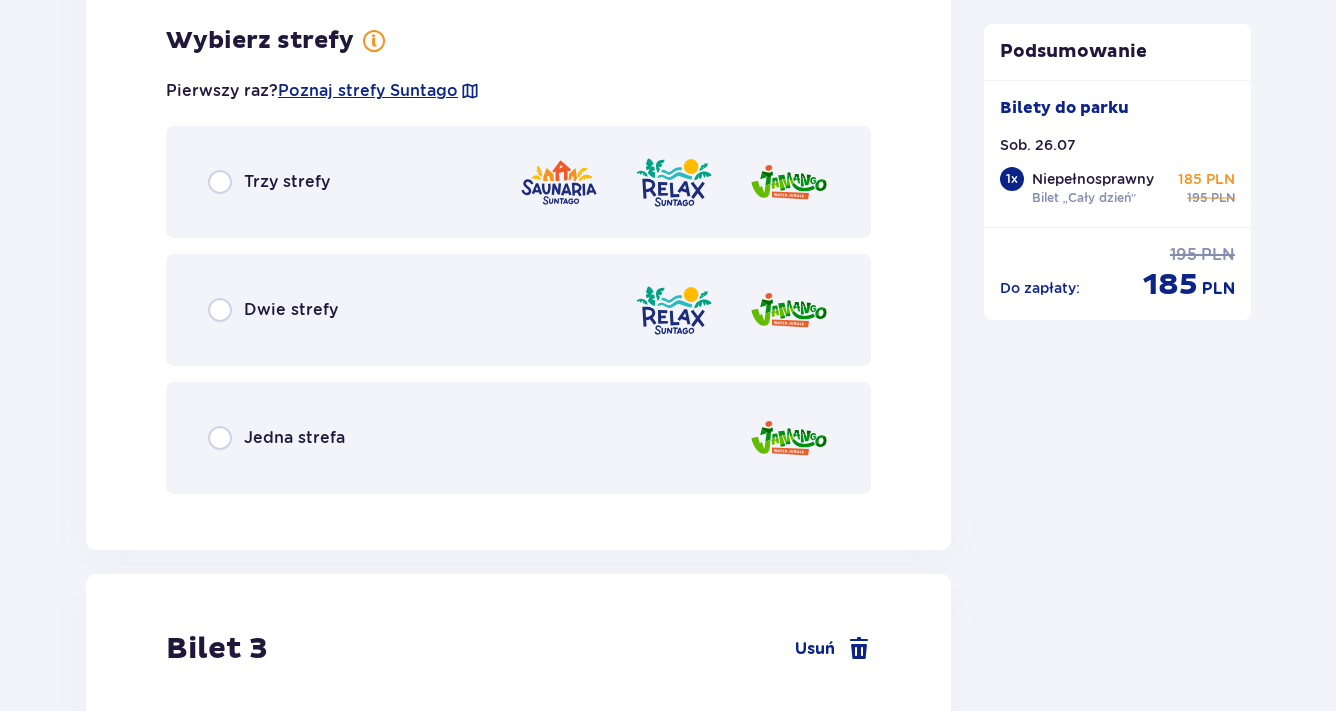 click on "Trzy strefy" at bounding box center [518, 182] 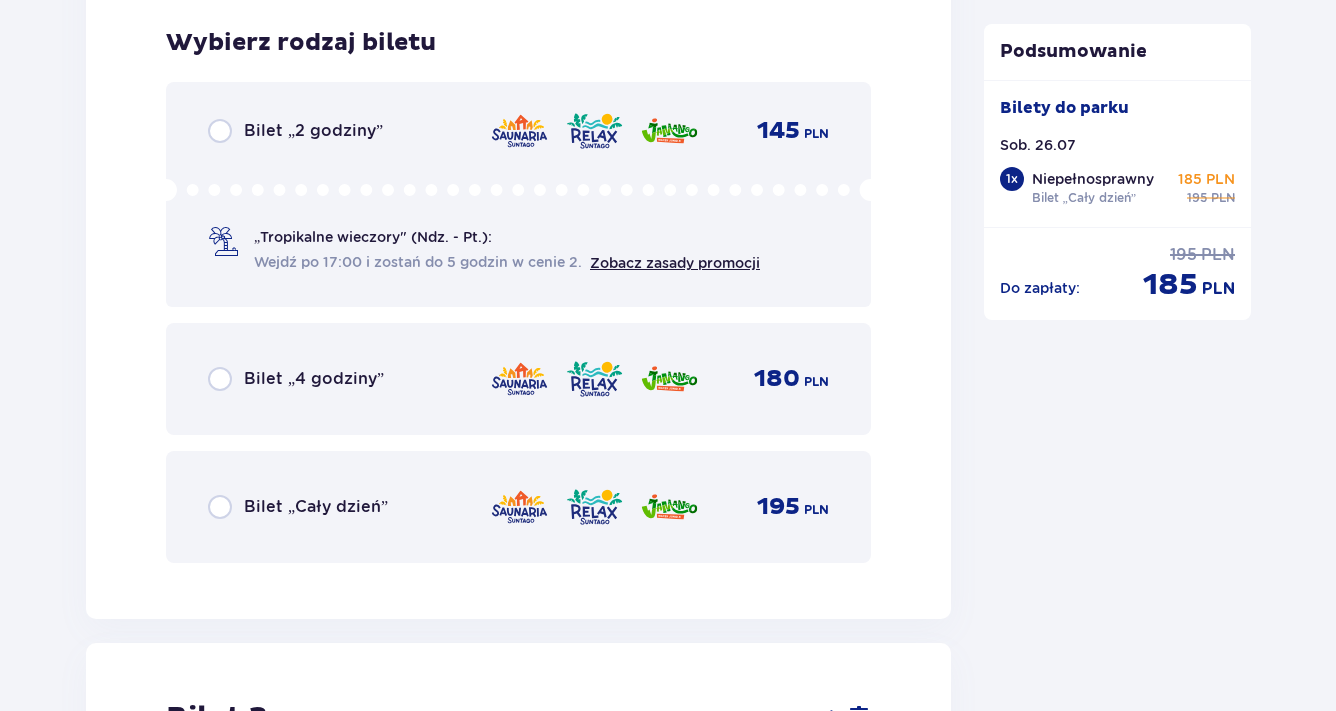 scroll, scrollTop: 3515, scrollLeft: 0, axis: vertical 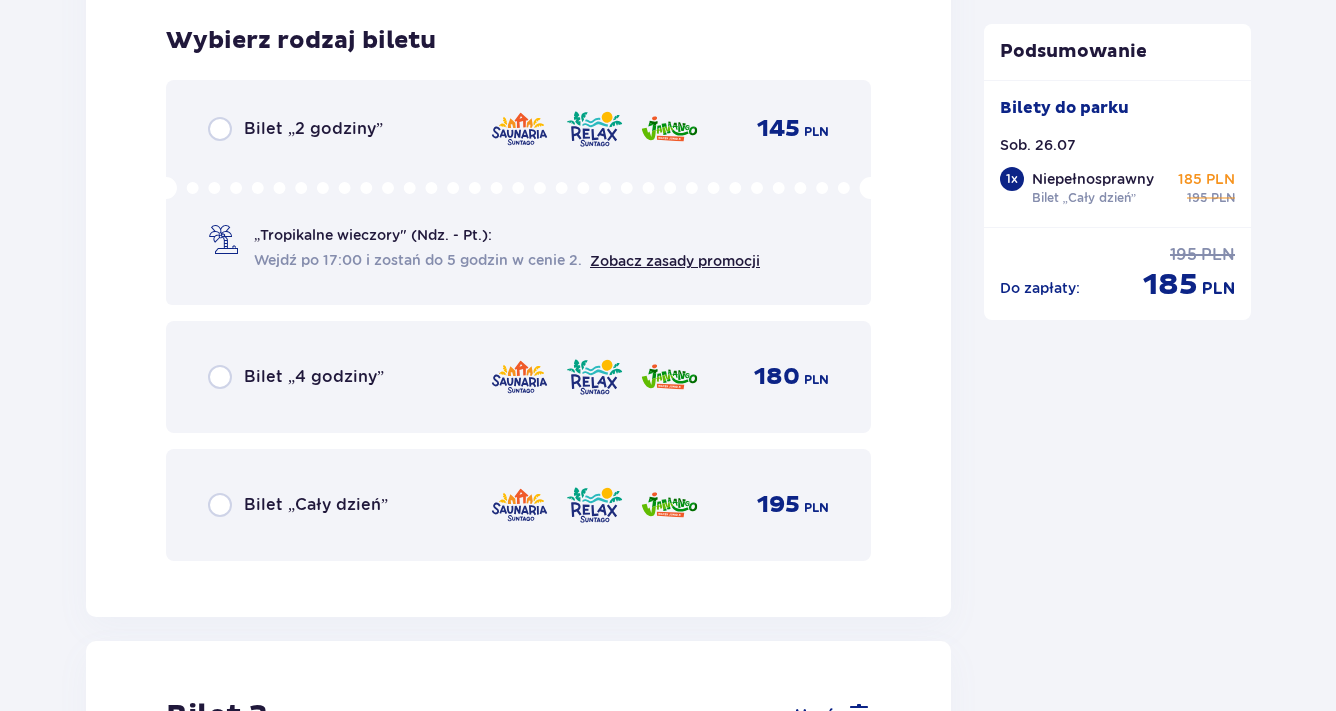 click on "Bilet „Cały dzień” 195 PLN" at bounding box center [518, 505] 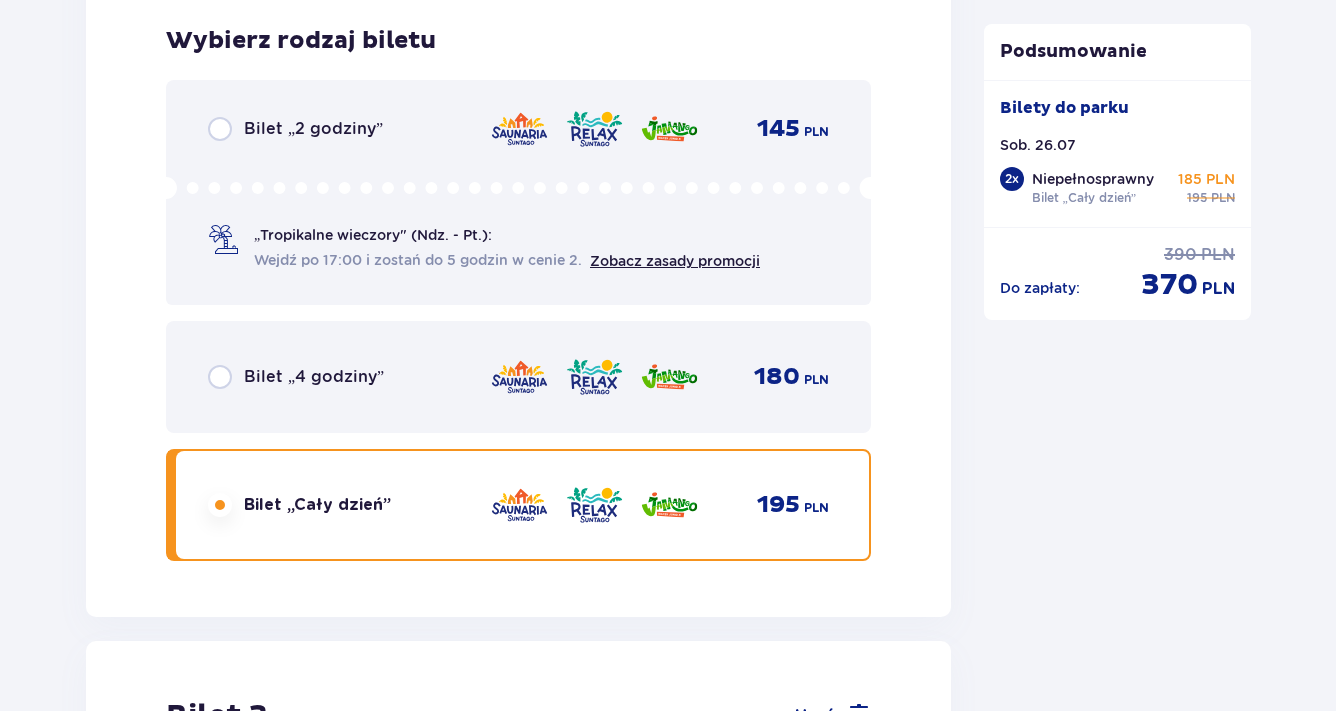 scroll, scrollTop: 4129, scrollLeft: 0, axis: vertical 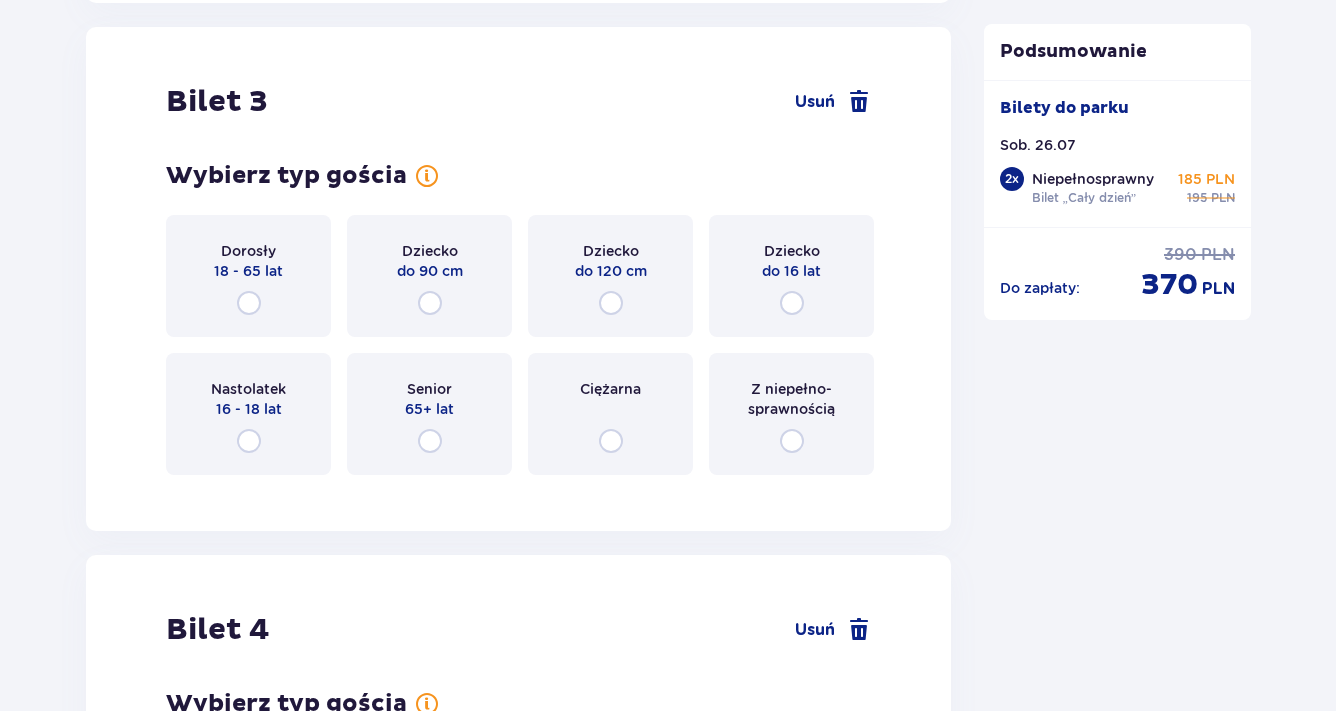 click on "Z niepełno­sprawnością" at bounding box center [791, 399] 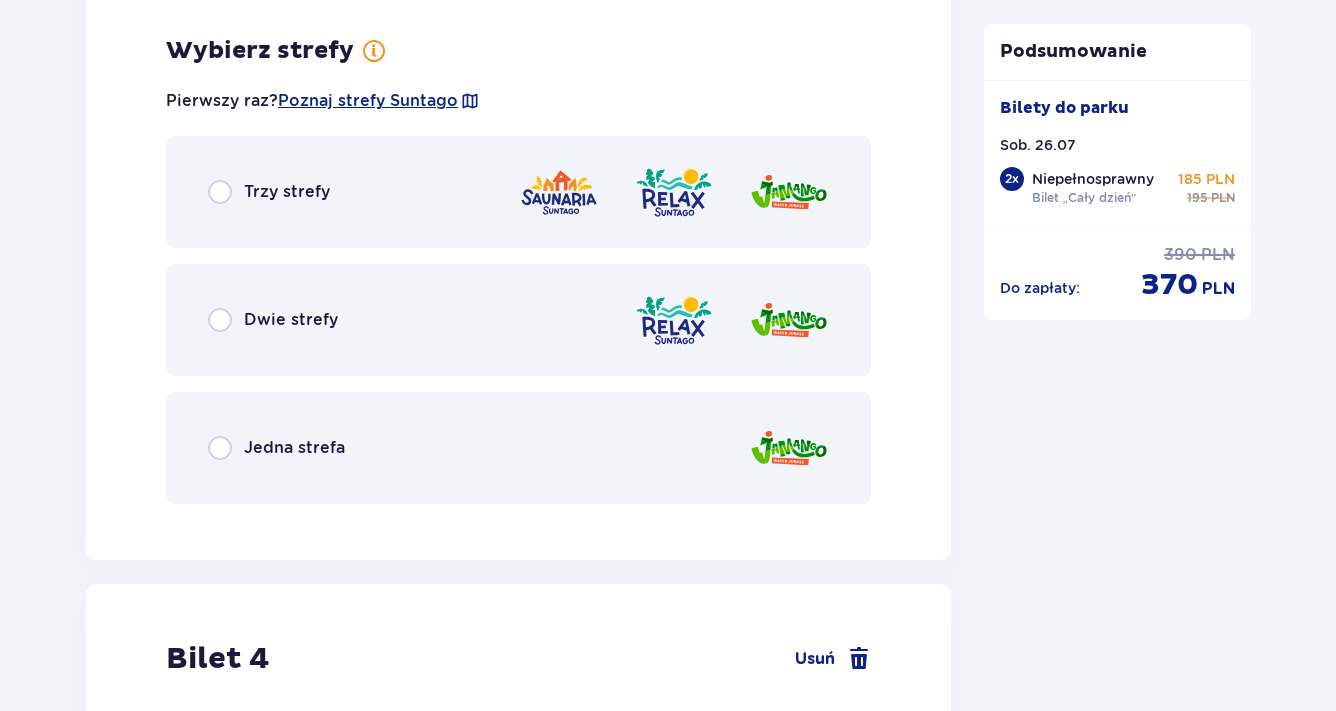 scroll, scrollTop: 4617, scrollLeft: 0, axis: vertical 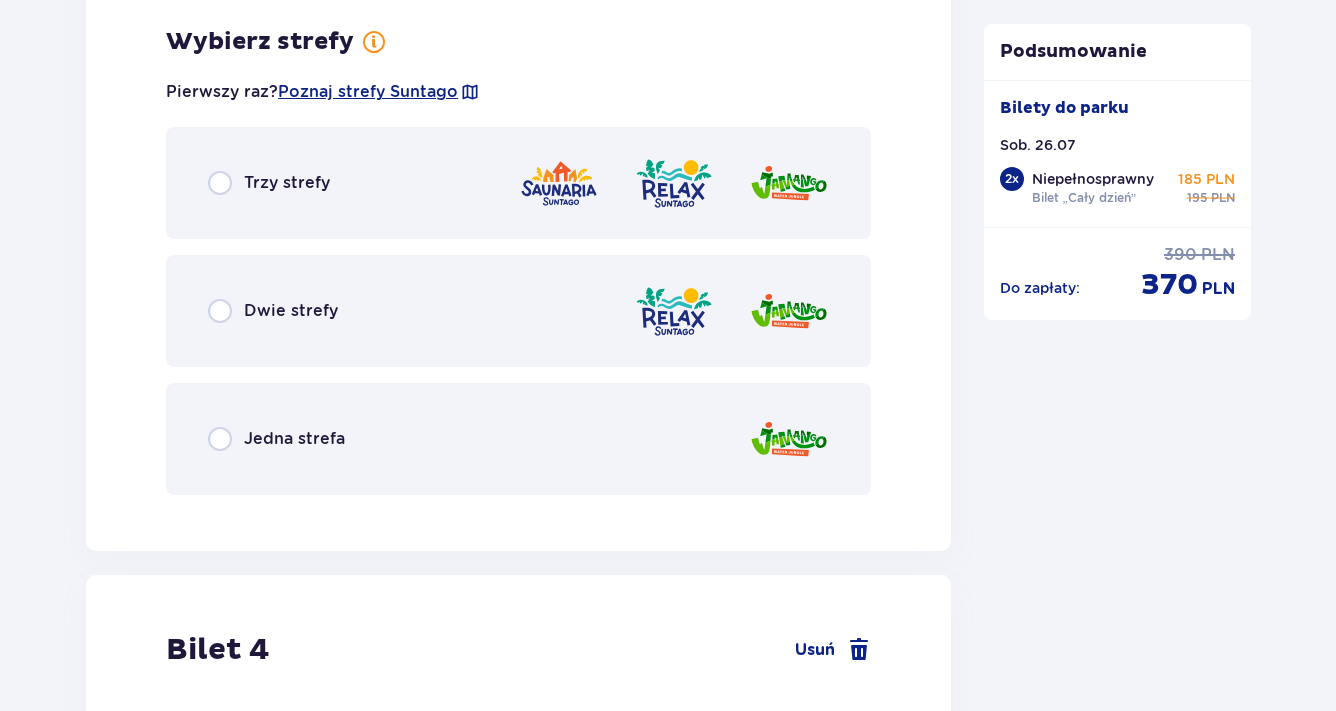 click on "Trzy strefy" at bounding box center (518, 183) 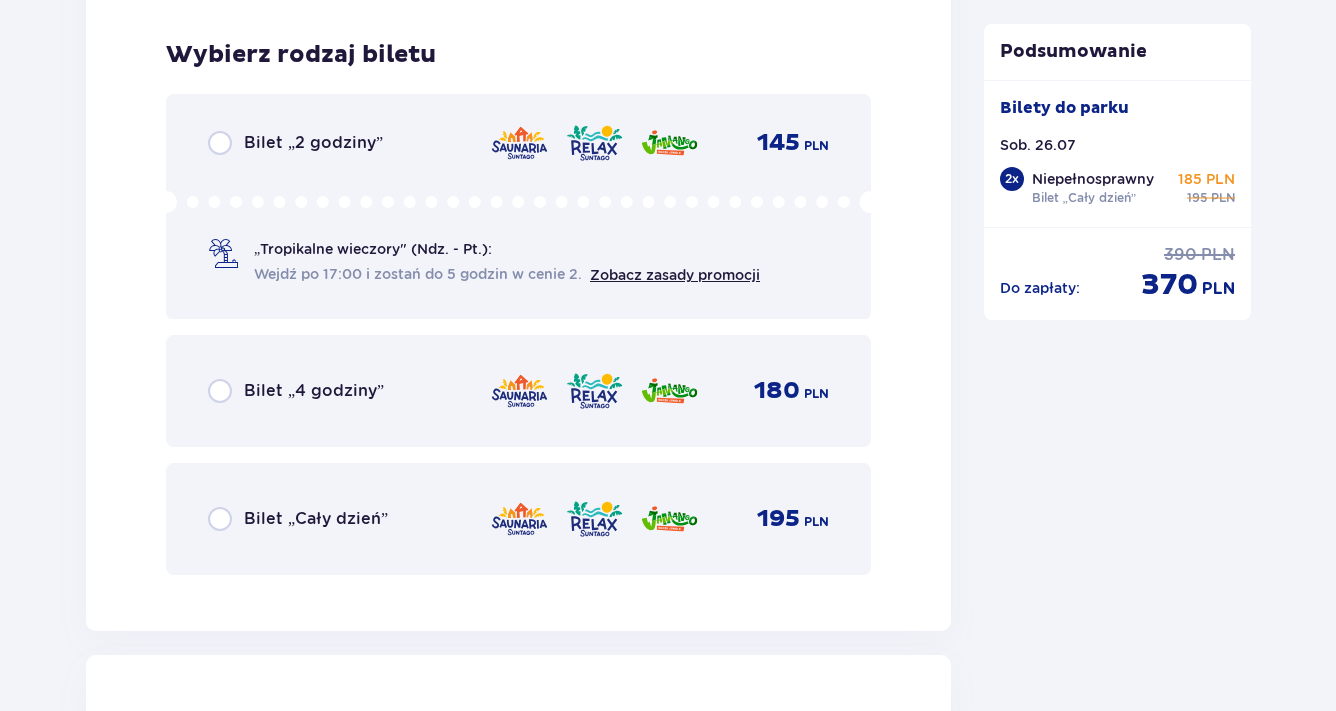 scroll, scrollTop: 5125, scrollLeft: 0, axis: vertical 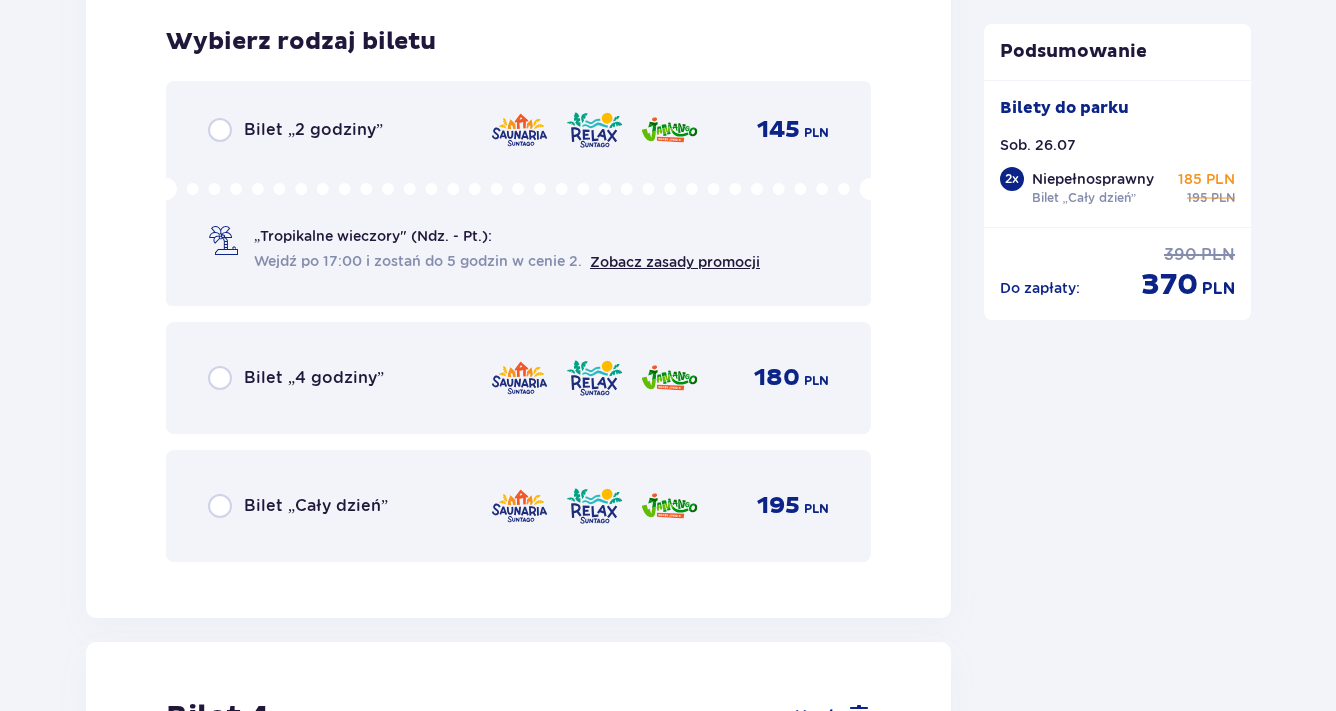 click on "Bilet „Cały dzień”" at bounding box center [316, 506] 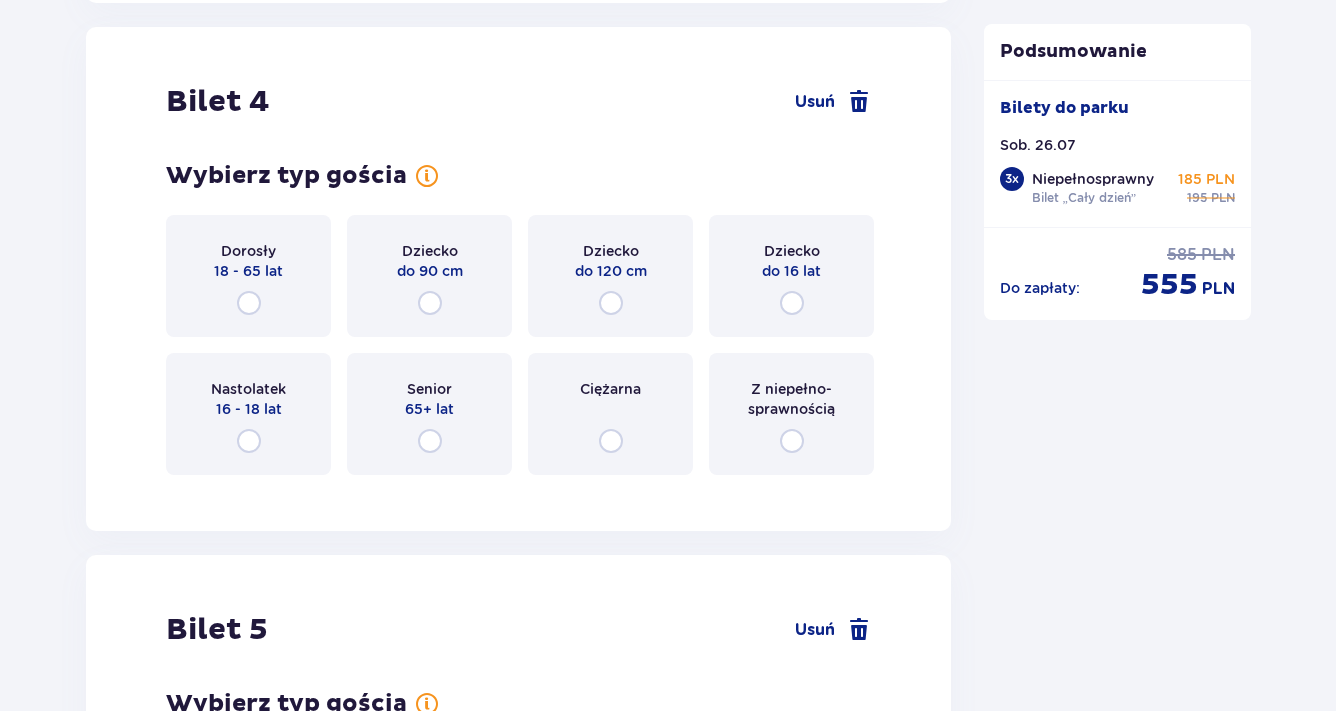 scroll, scrollTop: 5900, scrollLeft: 0, axis: vertical 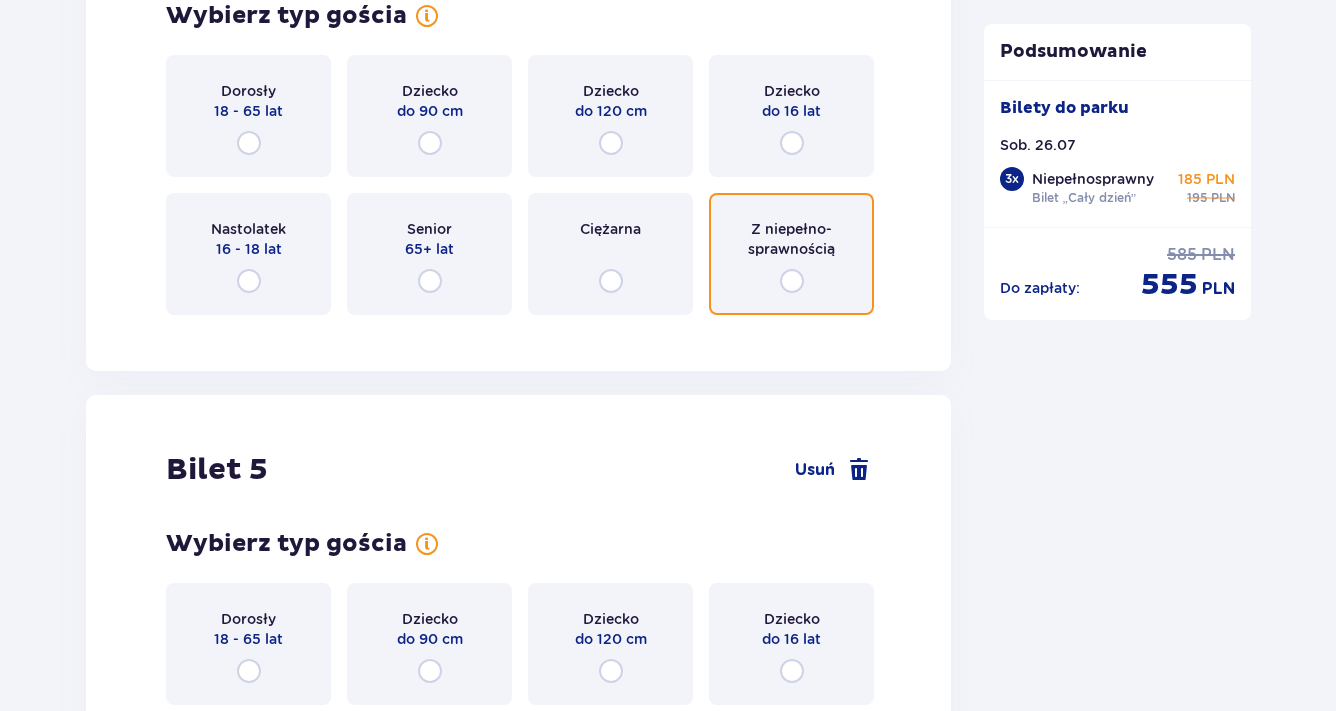 click at bounding box center (792, 281) 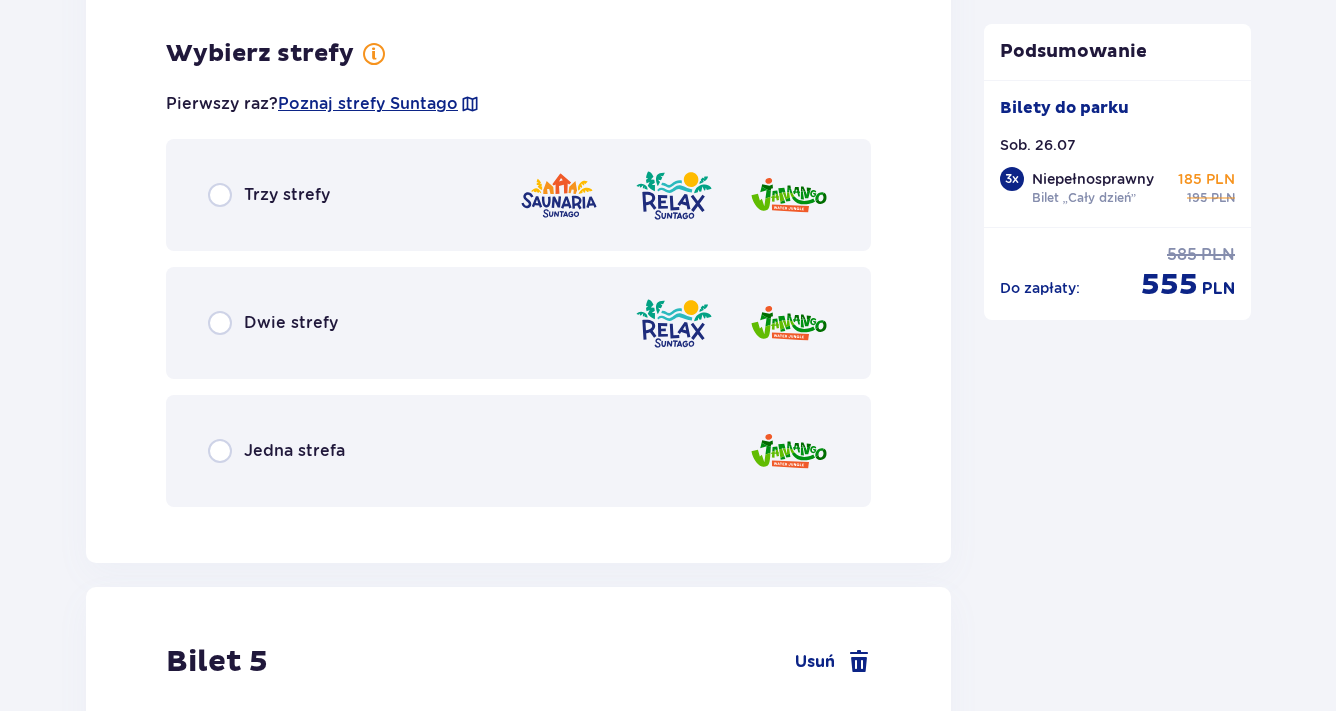 scroll, scrollTop: 6228, scrollLeft: 0, axis: vertical 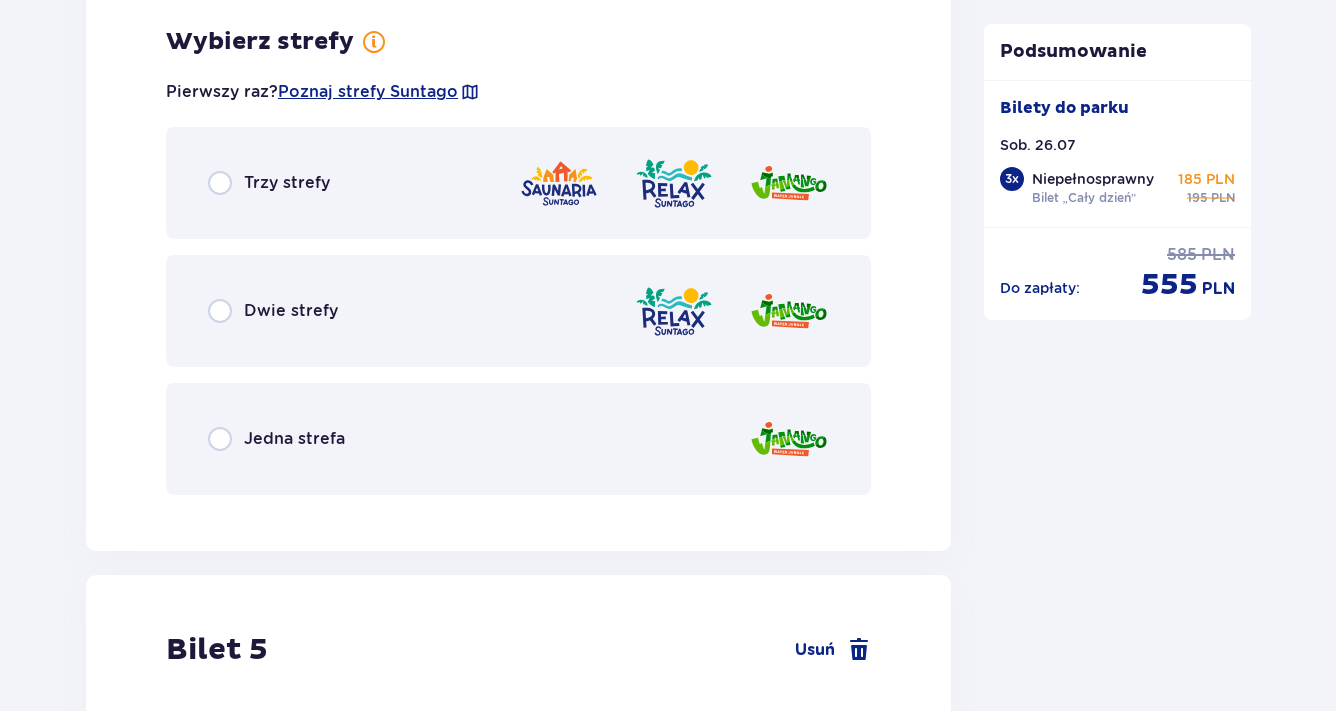 click on "Trzy strefy" at bounding box center [518, 183] 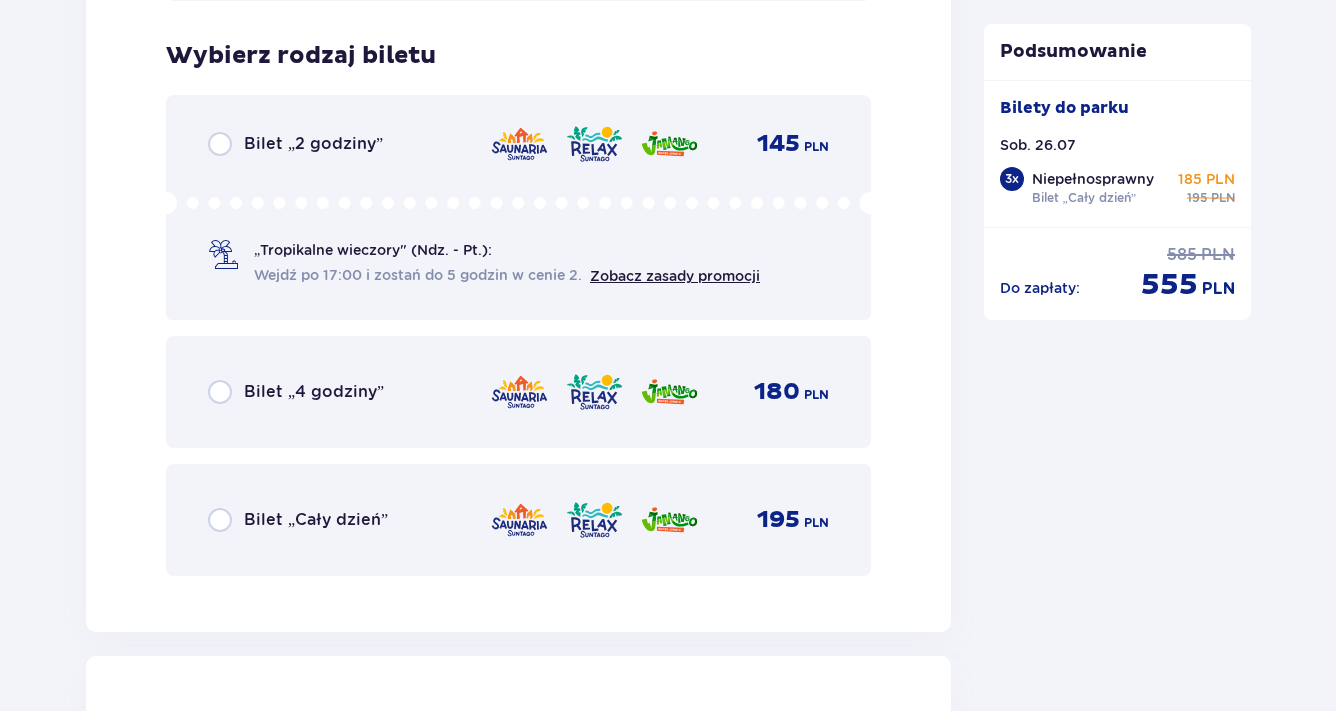 scroll, scrollTop: 6736, scrollLeft: 0, axis: vertical 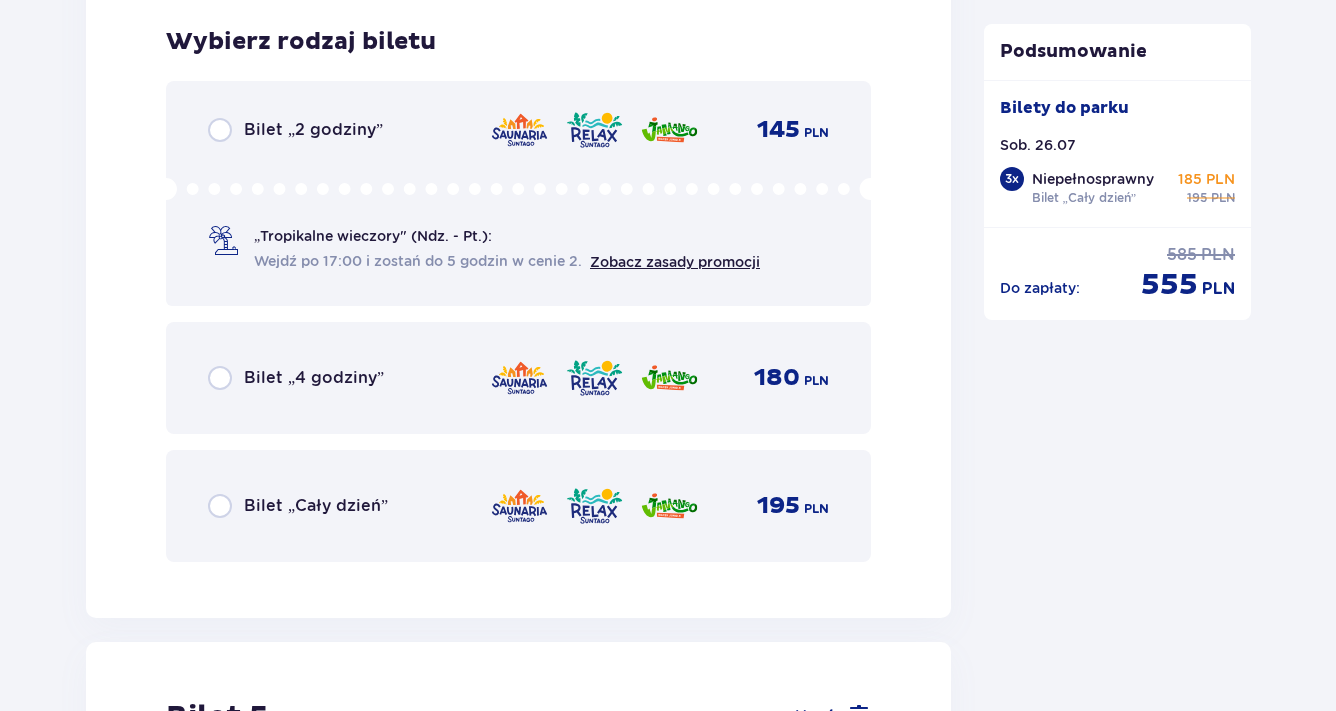 click on "Bilet „Cały dzień”" at bounding box center (316, 506) 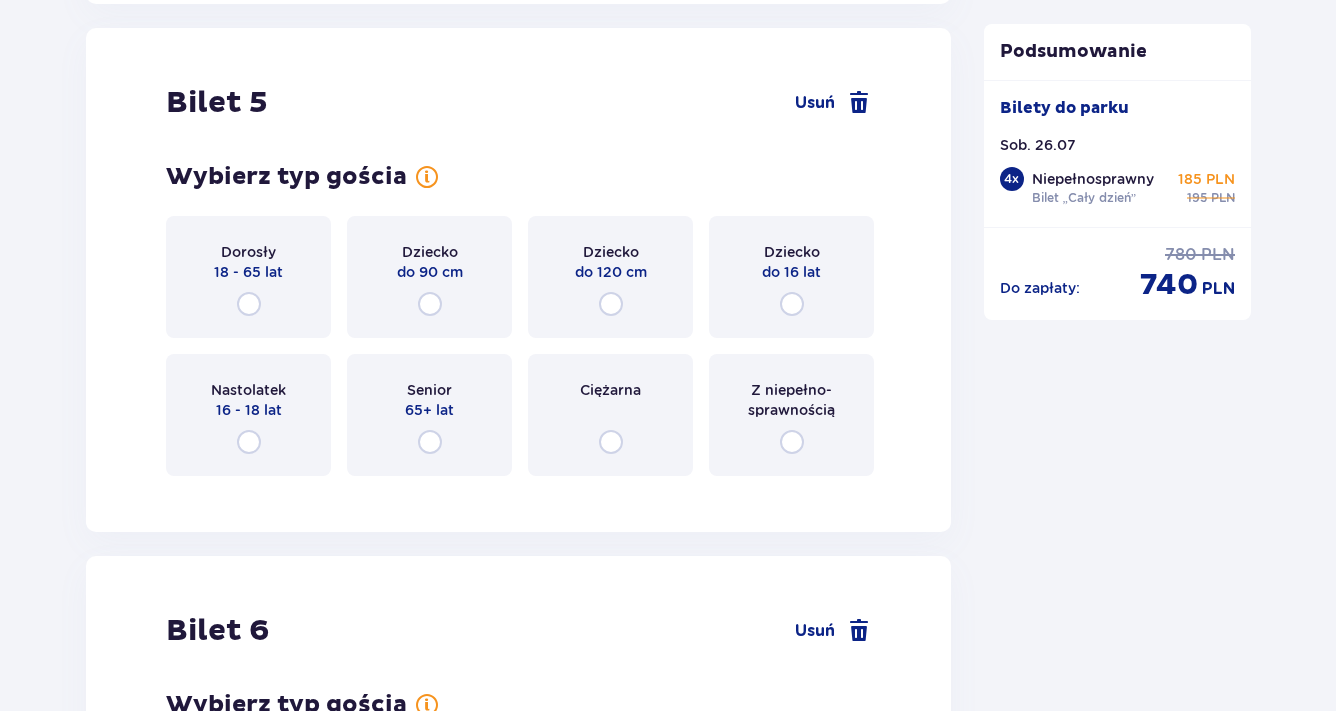 scroll, scrollTop: 7430, scrollLeft: 0, axis: vertical 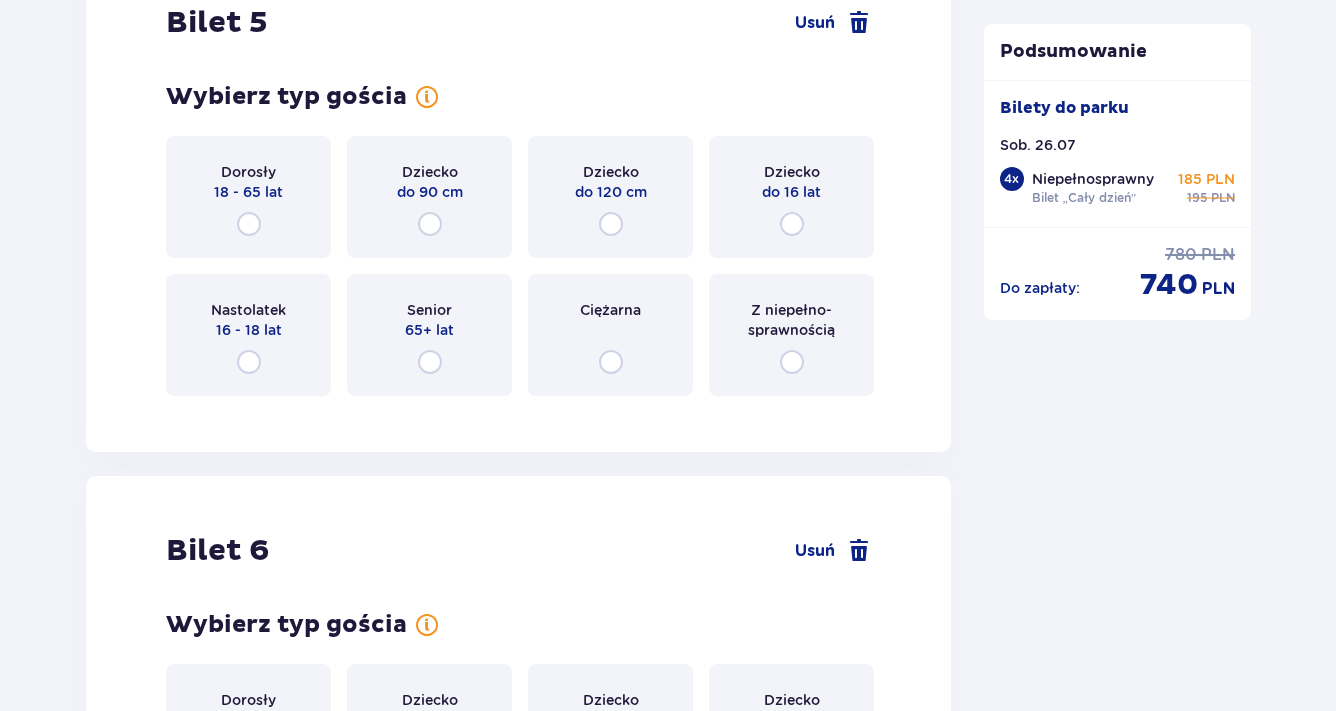 click on "Z niepełno­sprawnością" at bounding box center [791, 320] 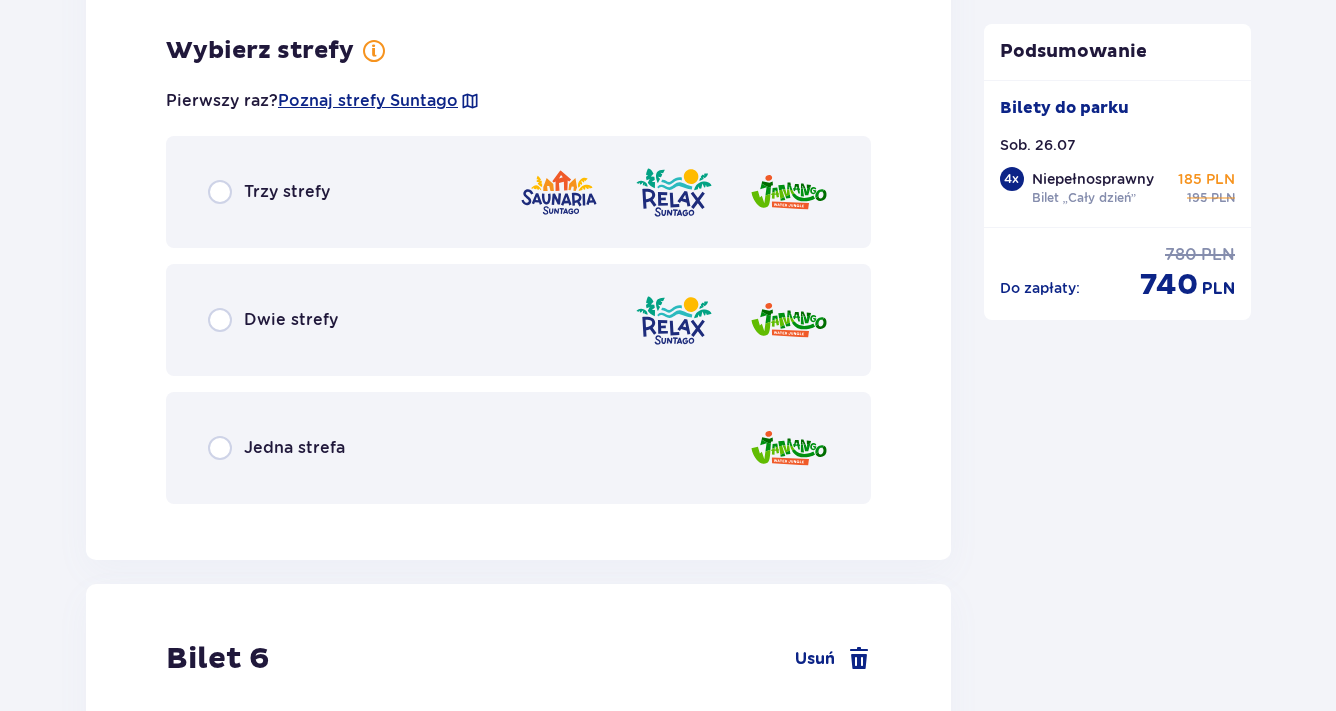 scroll, scrollTop: 7838, scrollLeft: 0, axis: vertical 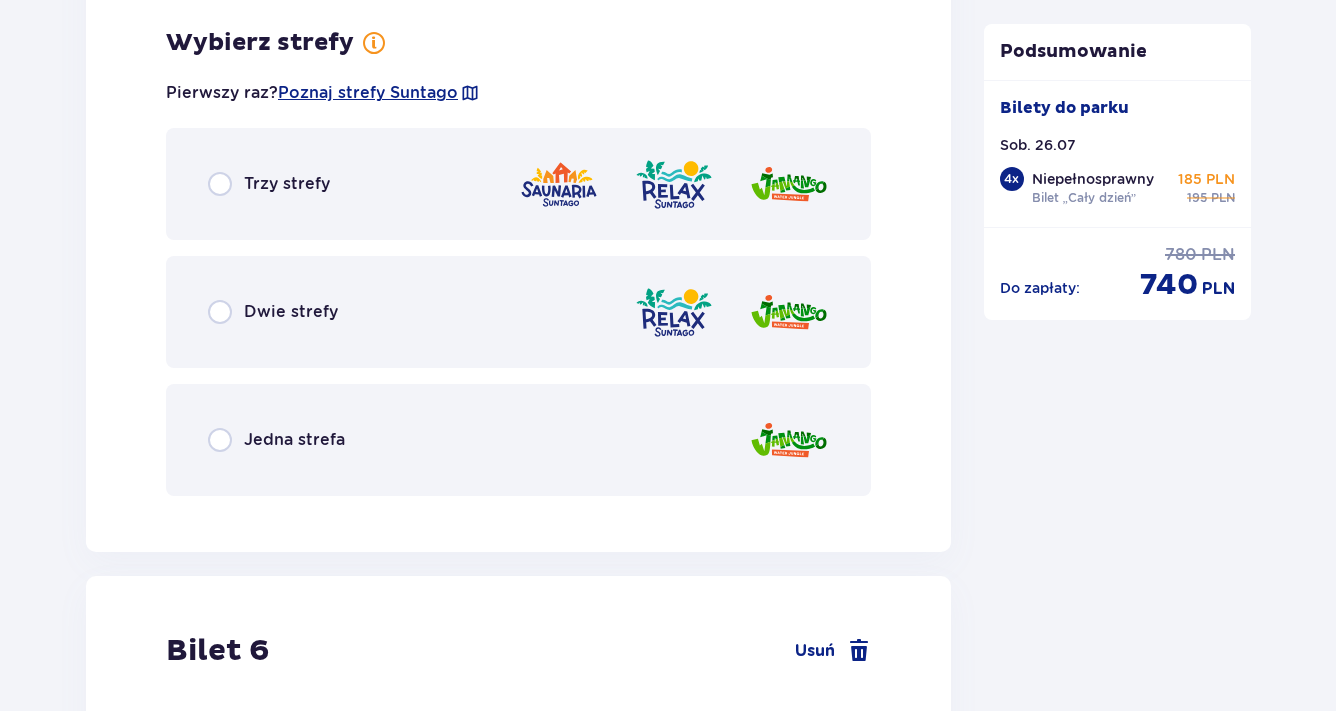 click on "Trzy strefy" at bounding box center [518, 184] 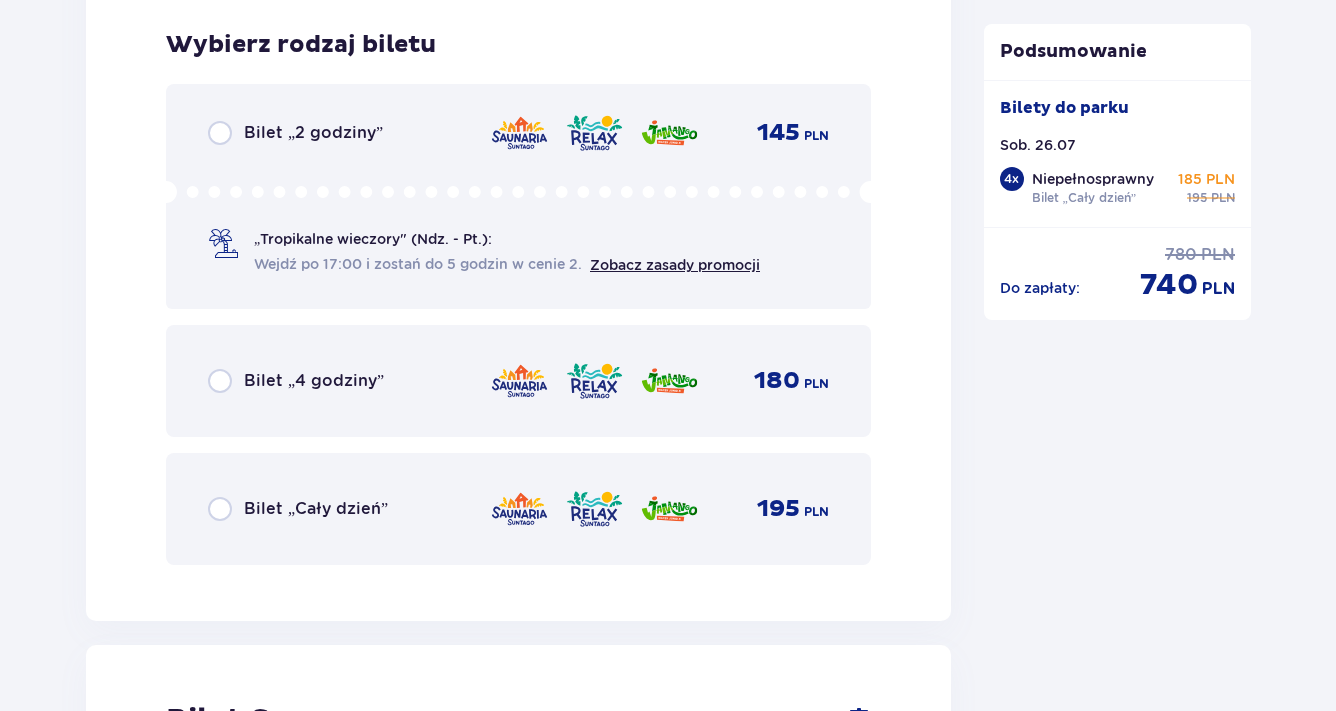 scroll, scrollTop: 8346, scrollLeft: 0, axis: vertical 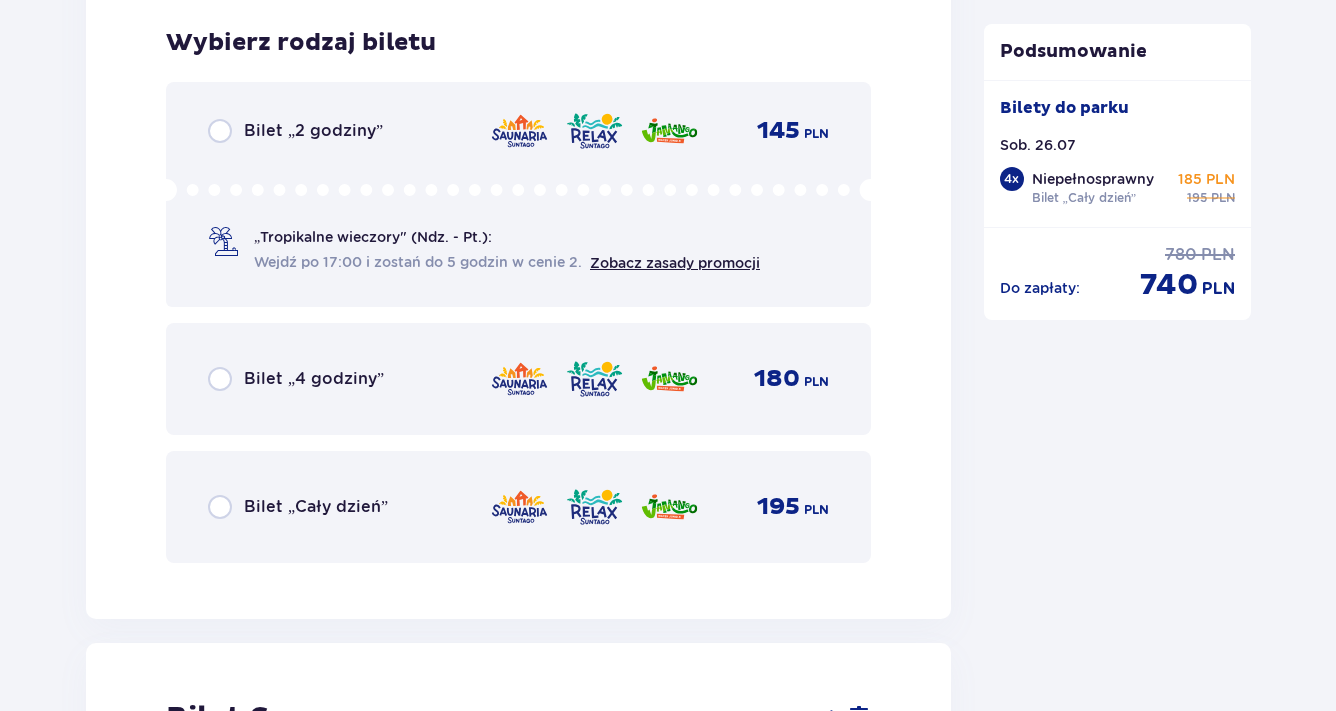 click on "Bilet „Cały dzień”" at bounding box center (298, 507) 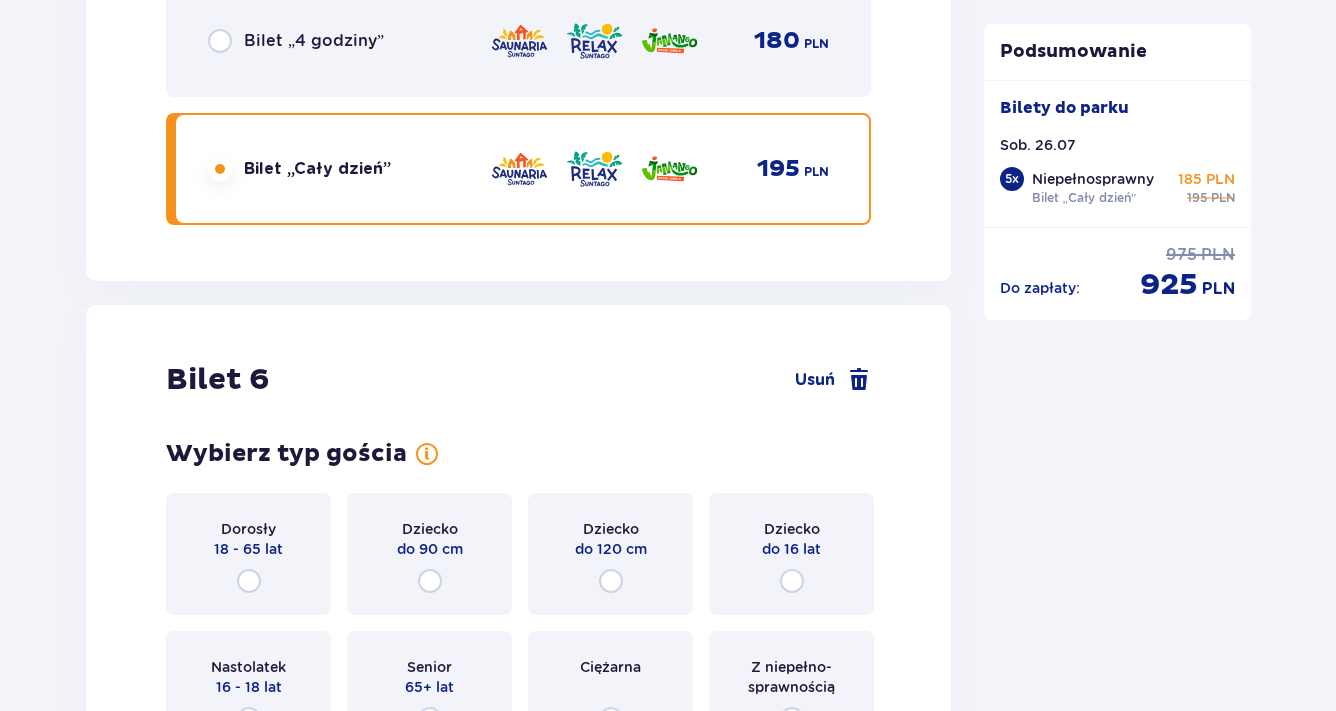 scroll, scrollTop: 8960, scrollLeft: 0, axis: vertical 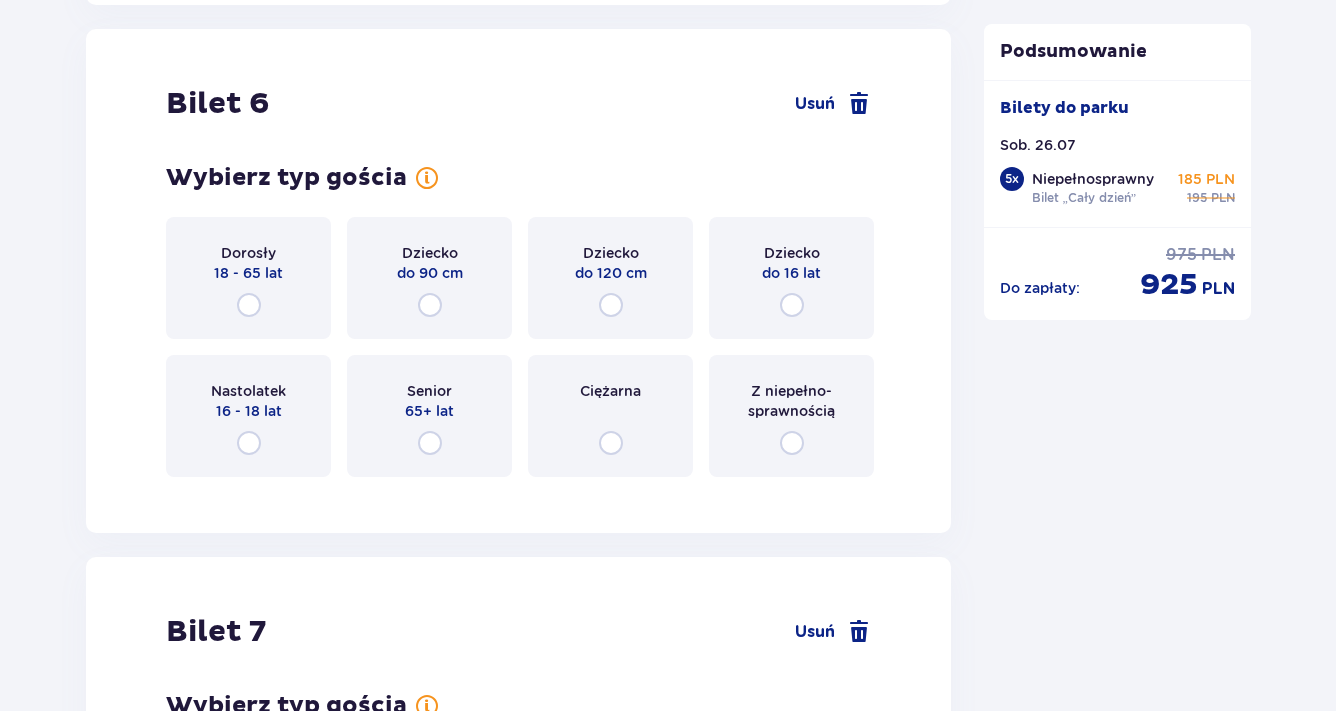 click on "Z niepełno­sprawnością" at bounding box center [791, 416] 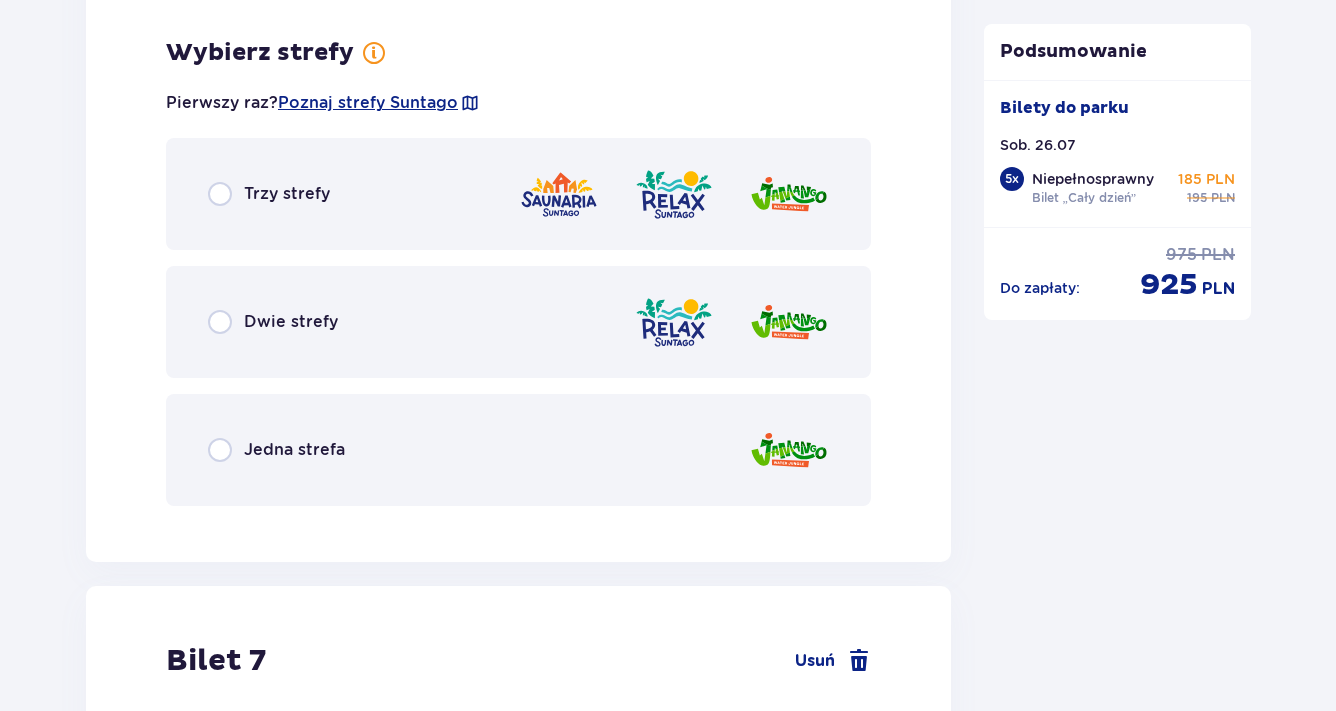 scroll, scrollTop: 9448, scrollLeft: 0, axis: vertical 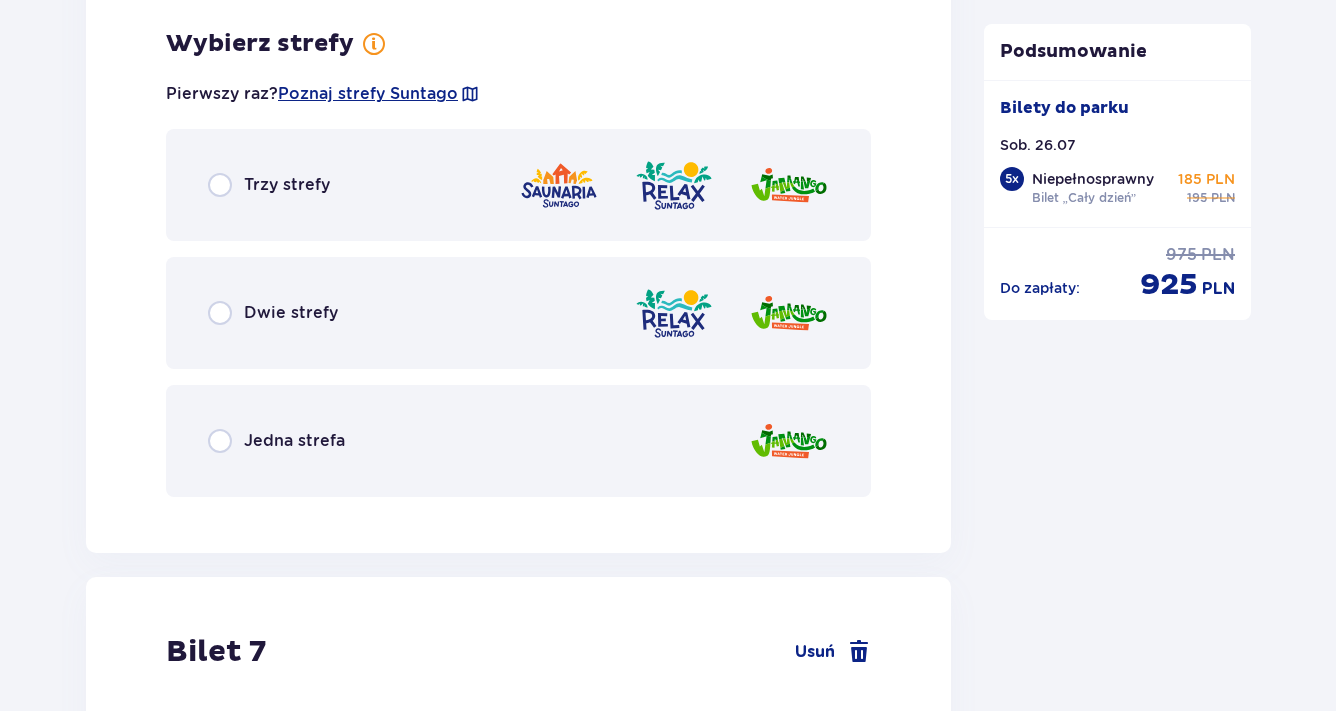 click on "Trzy strefy" at bounding box center [518, 185] 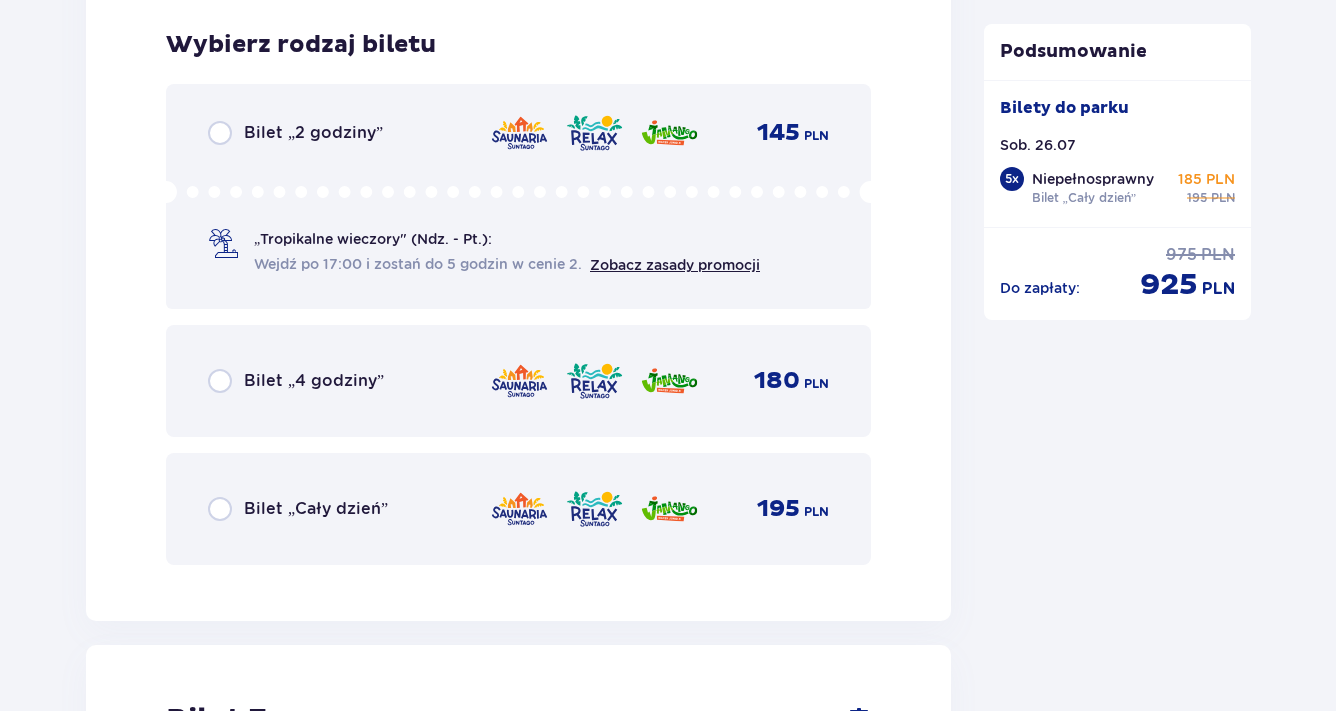 scroll, scrollTop: 9956, scrollLeft: 0, axis: vertical 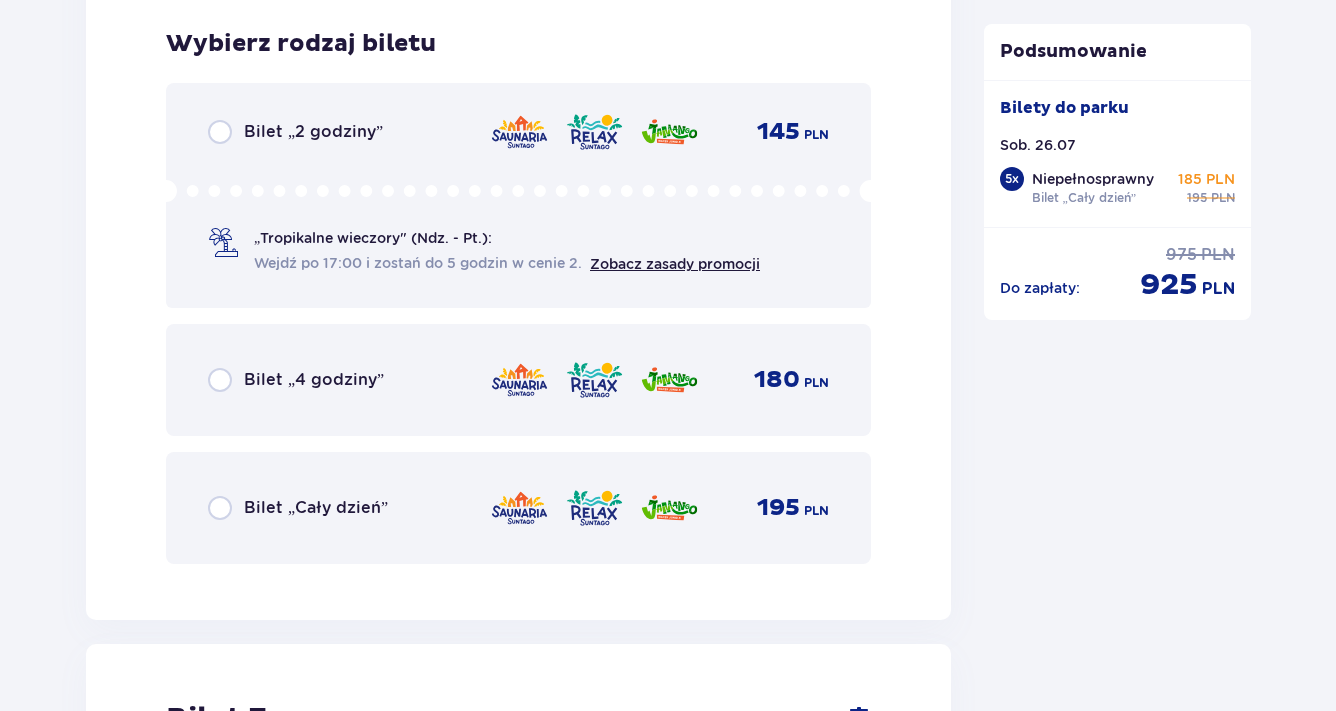 click on "Bilet „Cały dzień”" at bounding box center [316, 508] 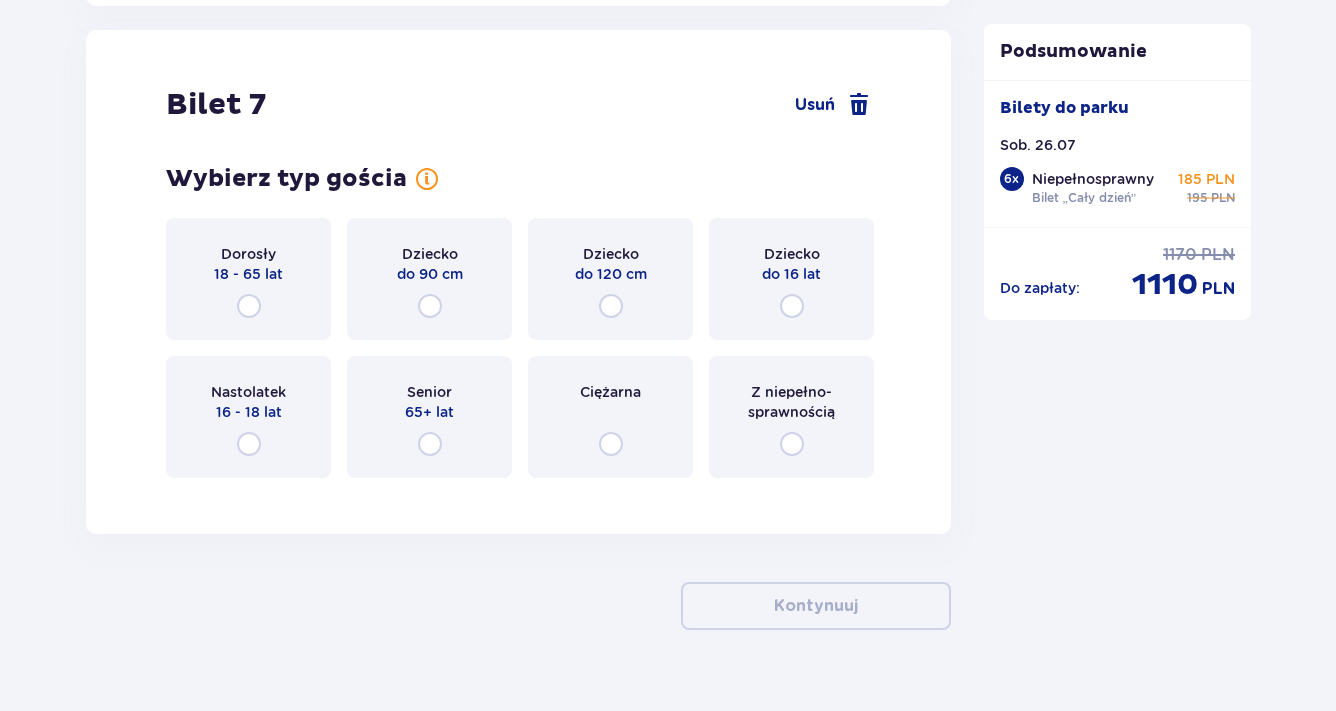 scroll, scrollTop: 10603, scrollLeft: 0, axis: vertical 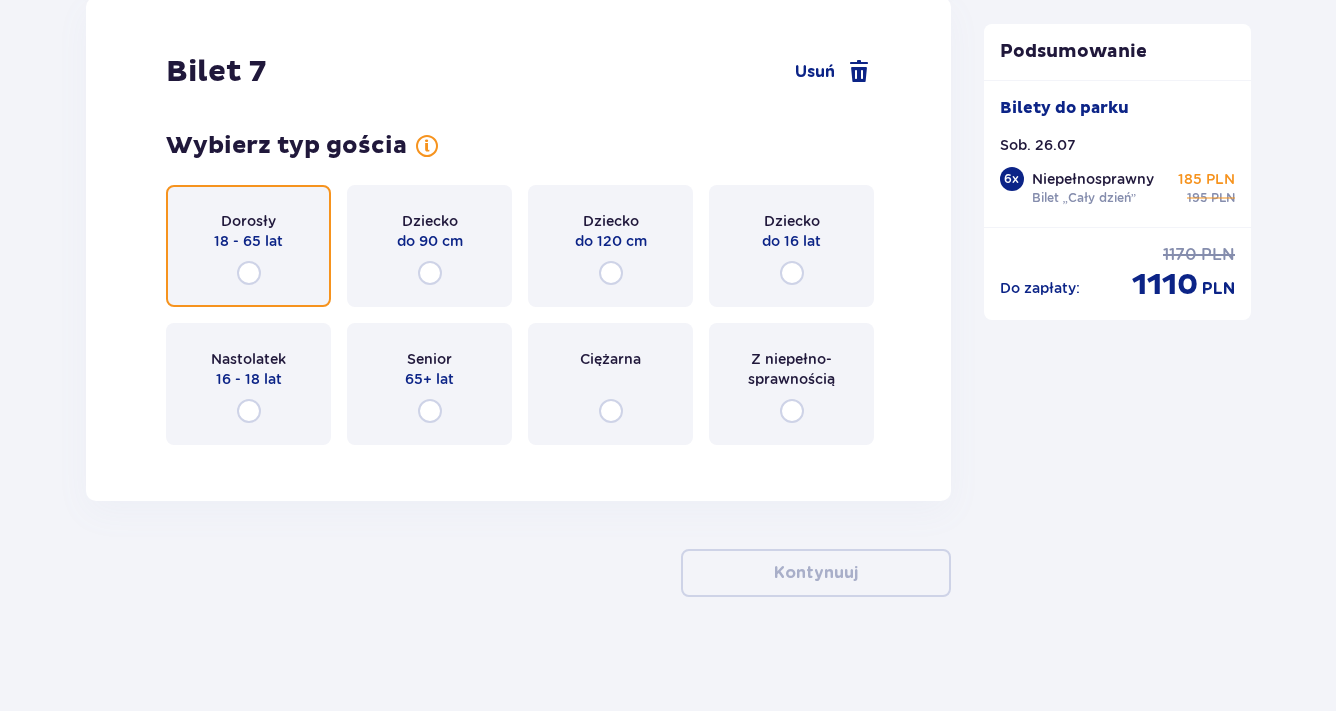 click at bounding box center (249, 273) 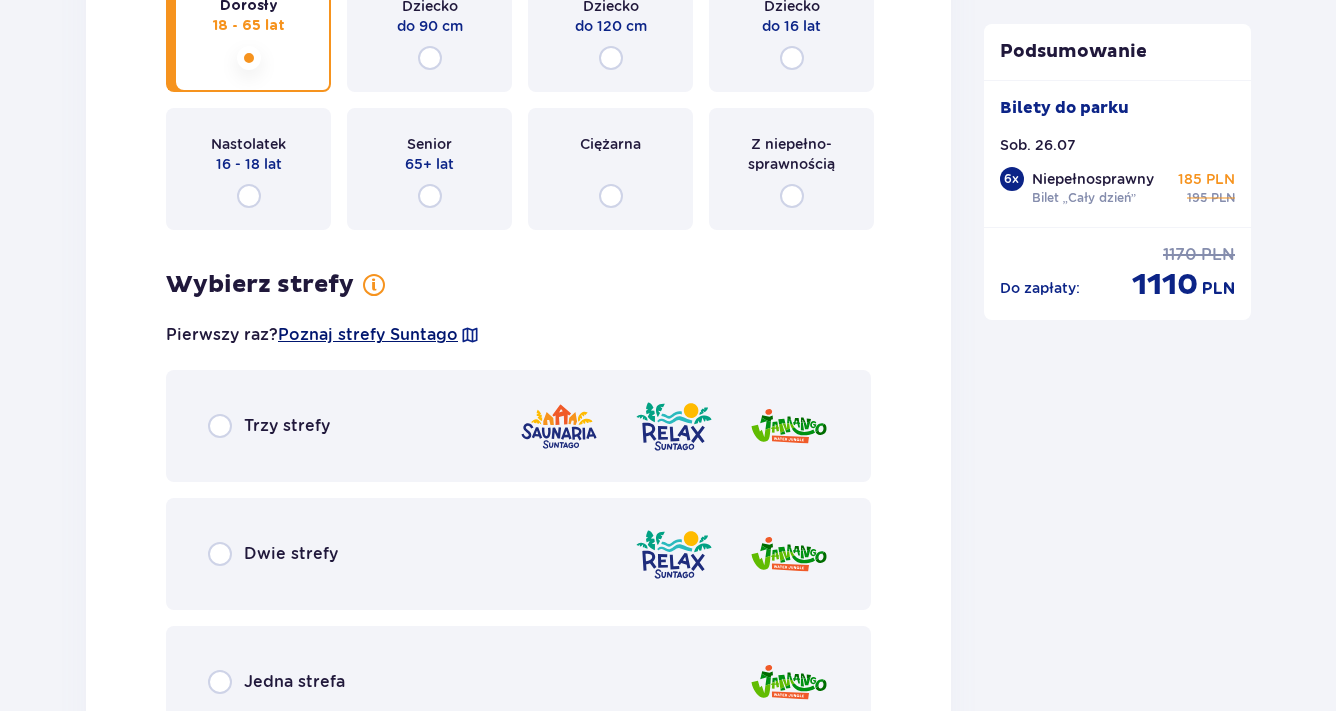 scroll, scrollTop: 10898, scrollLeft: 0, axis: vertical 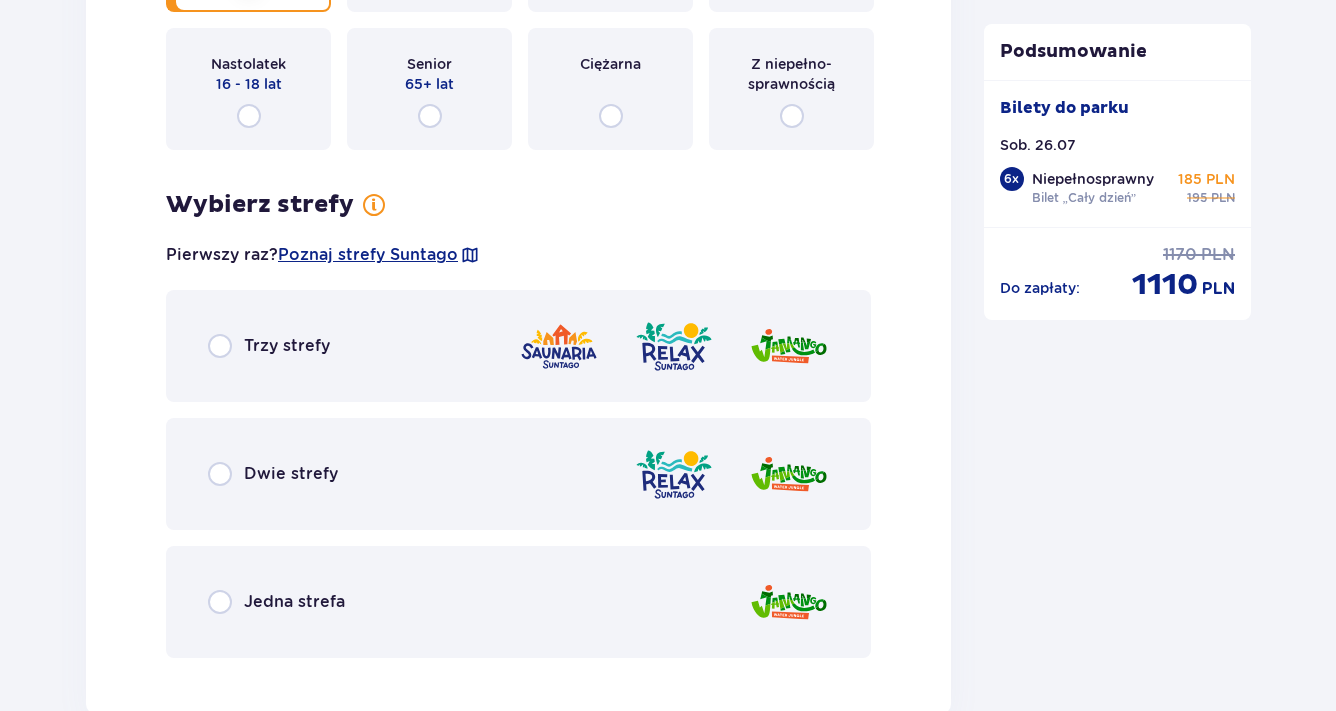 click on "Trzy strefy" at bounding box center [287, 346] 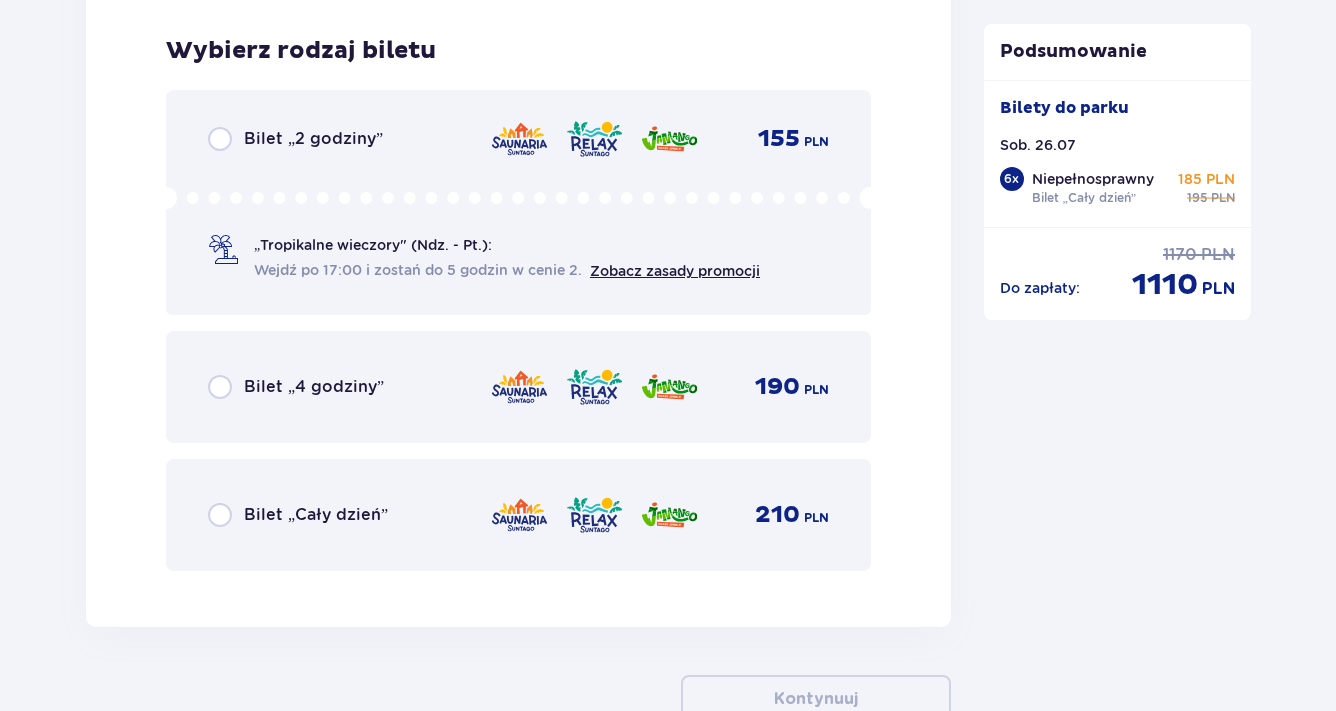 scroll, scrollTop: 11566, scrollLeft: 0, axis: vertical 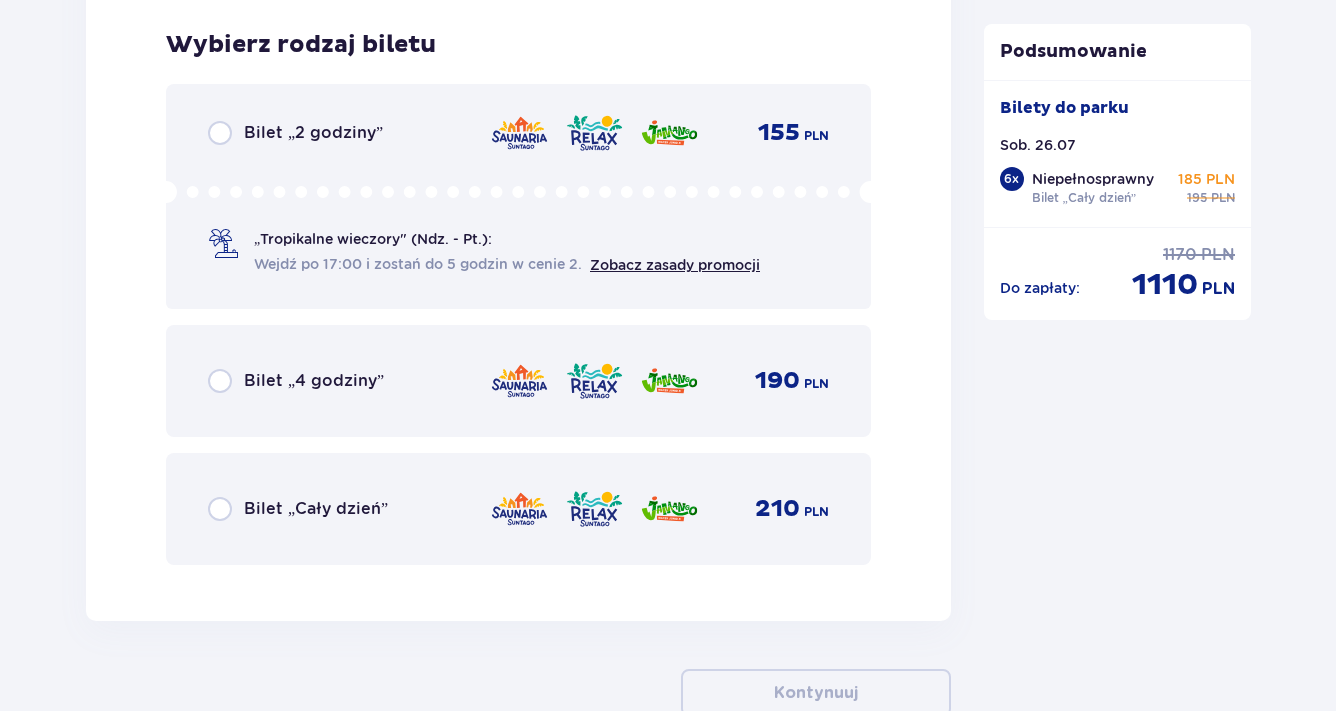 click on "Bilet „Cały dzień”" at bounding box center [316, 509] 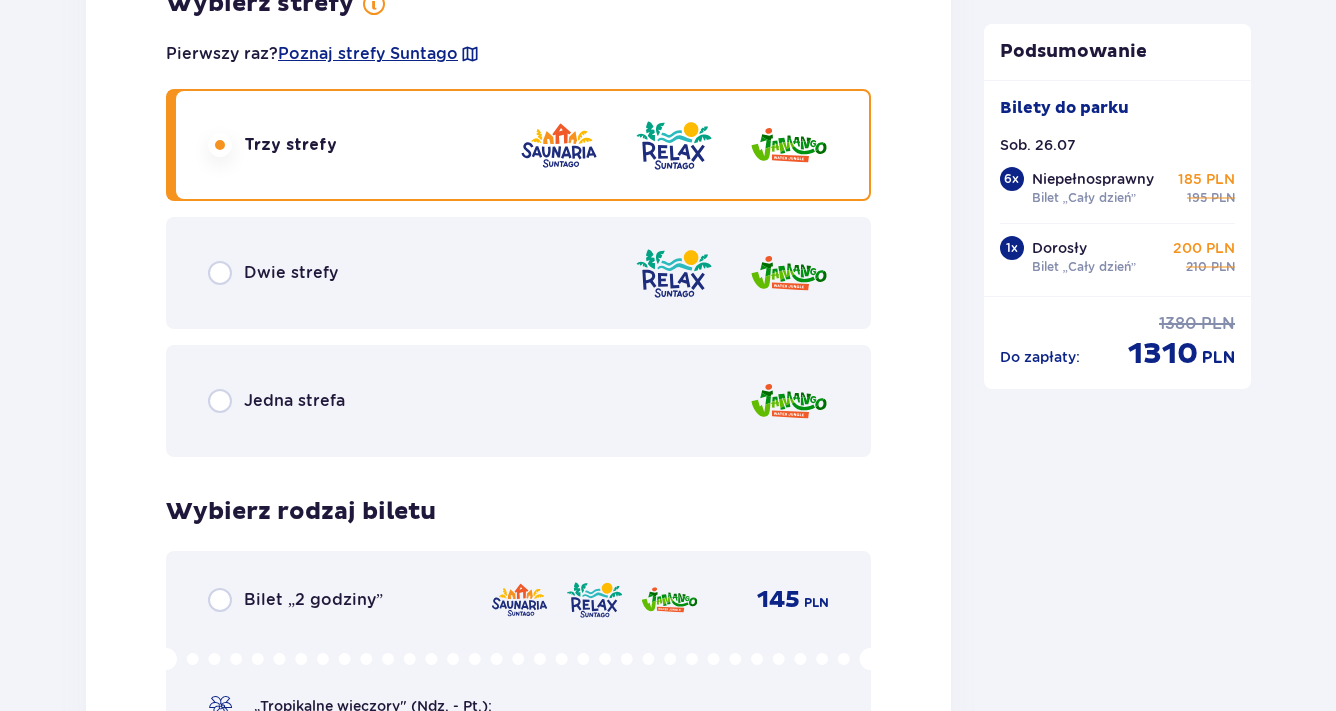 scroll, scrollTop: 9408, scrollLeft: 0, axis: vertical 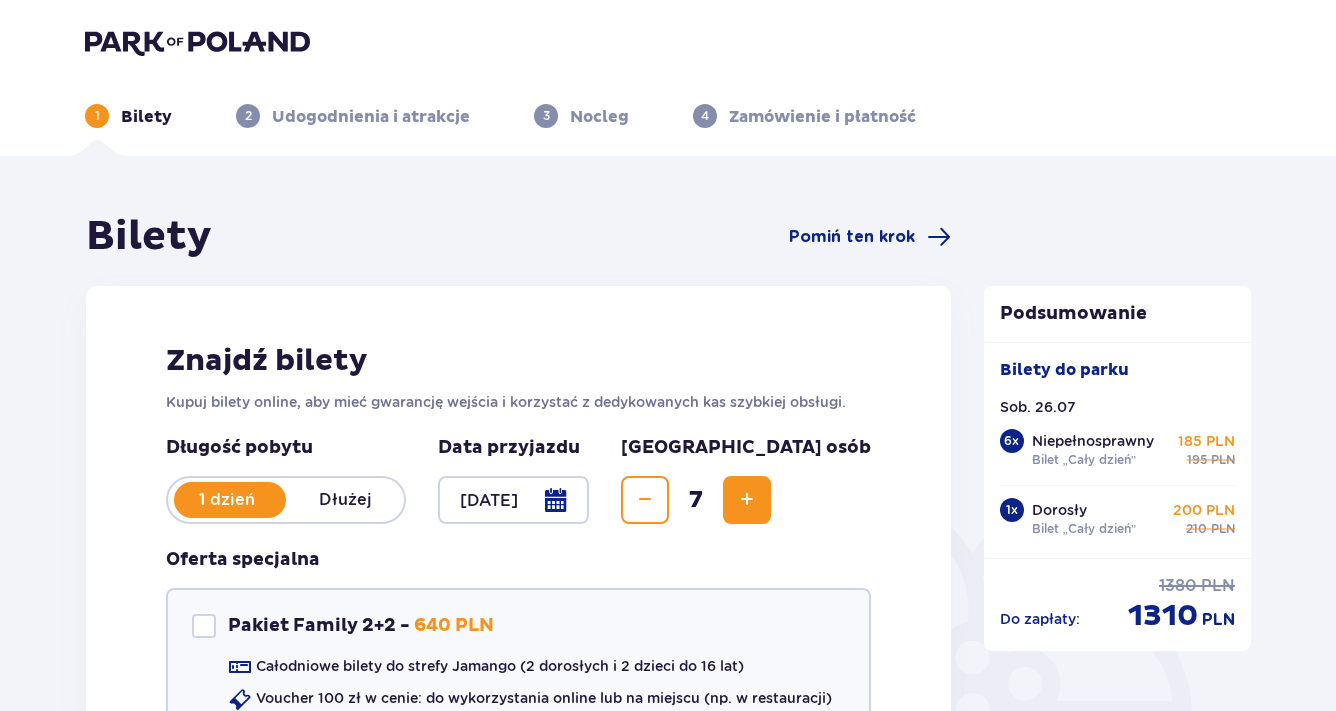 click at bounding box center (197, 42) 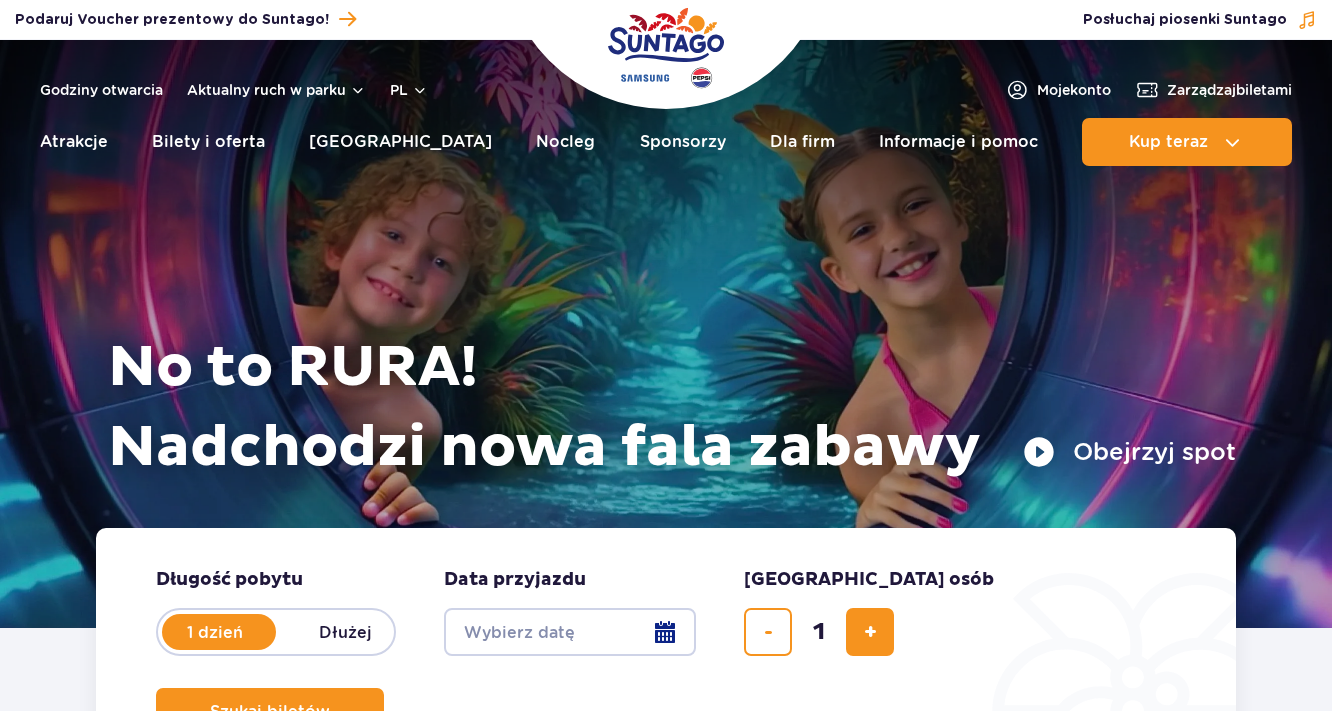 scroll, scrollTop: 0, scrollLeft: 0, axis: both 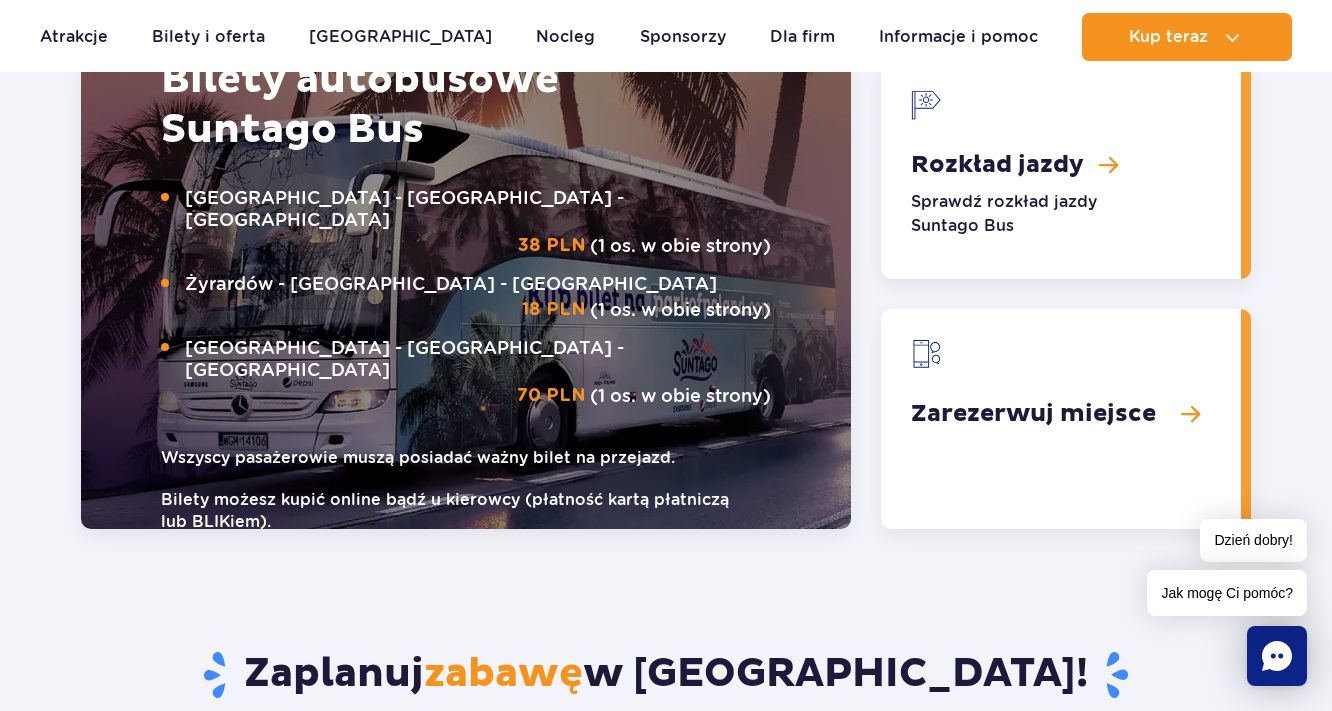 click at bounding box center [1061, 419] 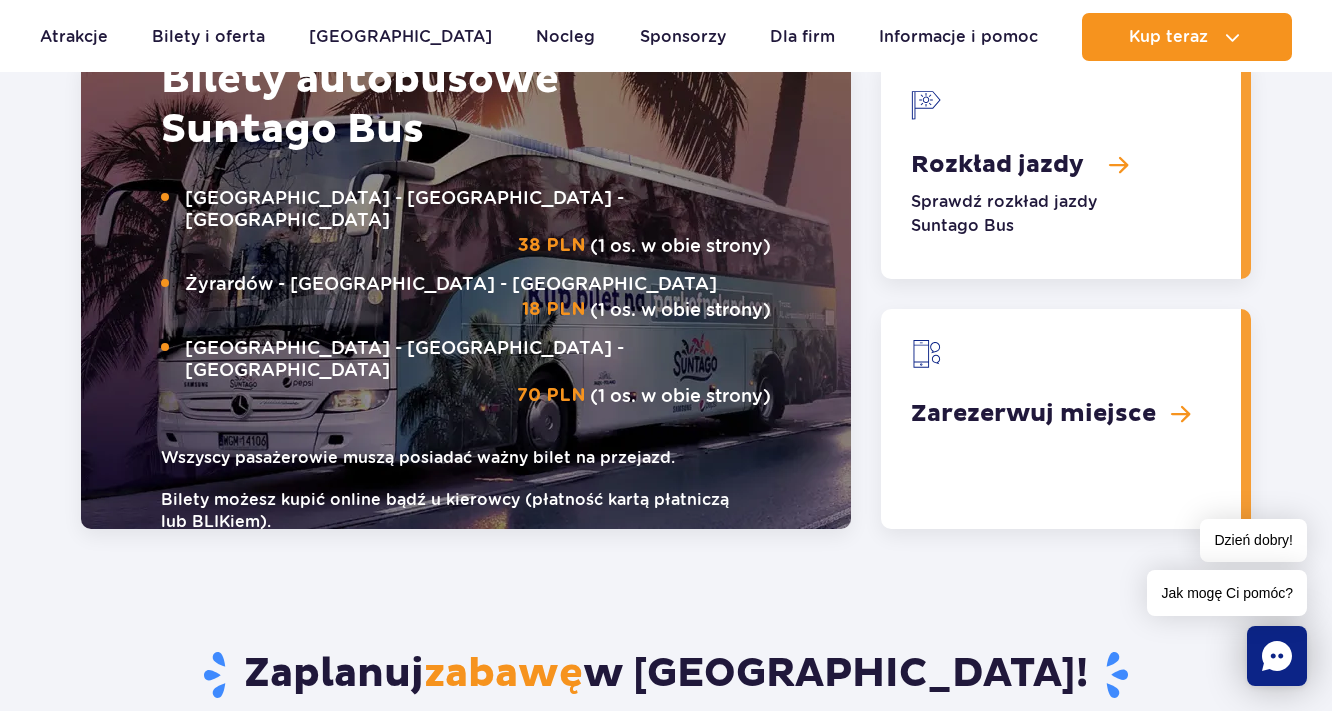click at bounding box center [1061, 169] 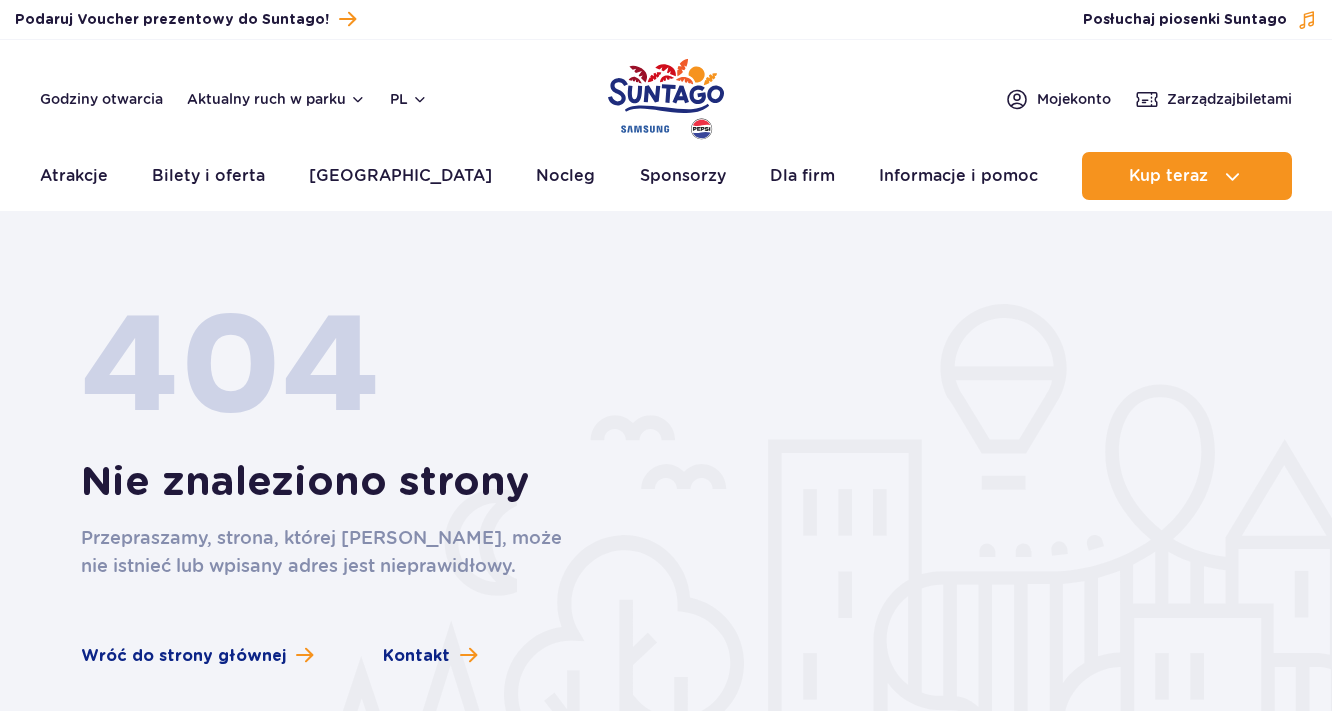 scroll, scrollTop: 0, scrollLeft: 0, axis: both 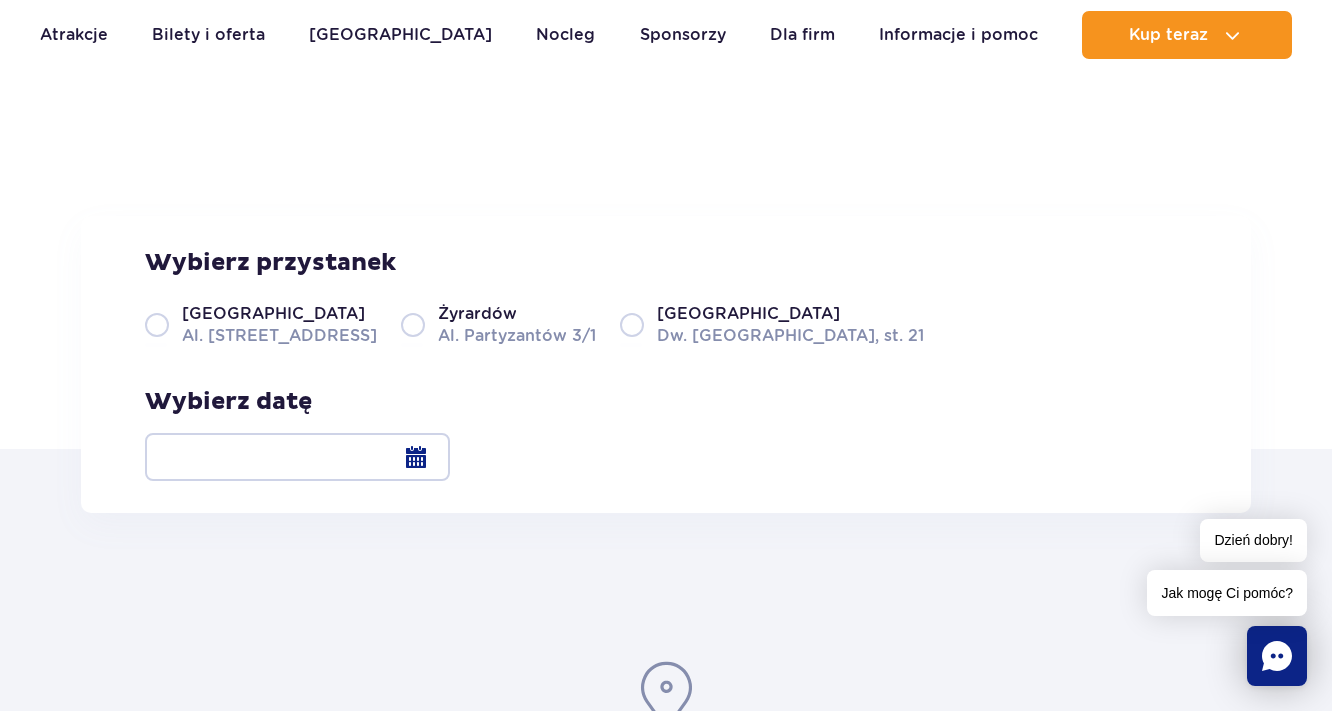 click on "Wybierz przystanek [GEOGRAPHIC_DATA]. [STREET_ADDRESS] [STREET_ADDRESS] [GEOGRAPHIC_DATA], st. 21" at bounding box center (534, 297) 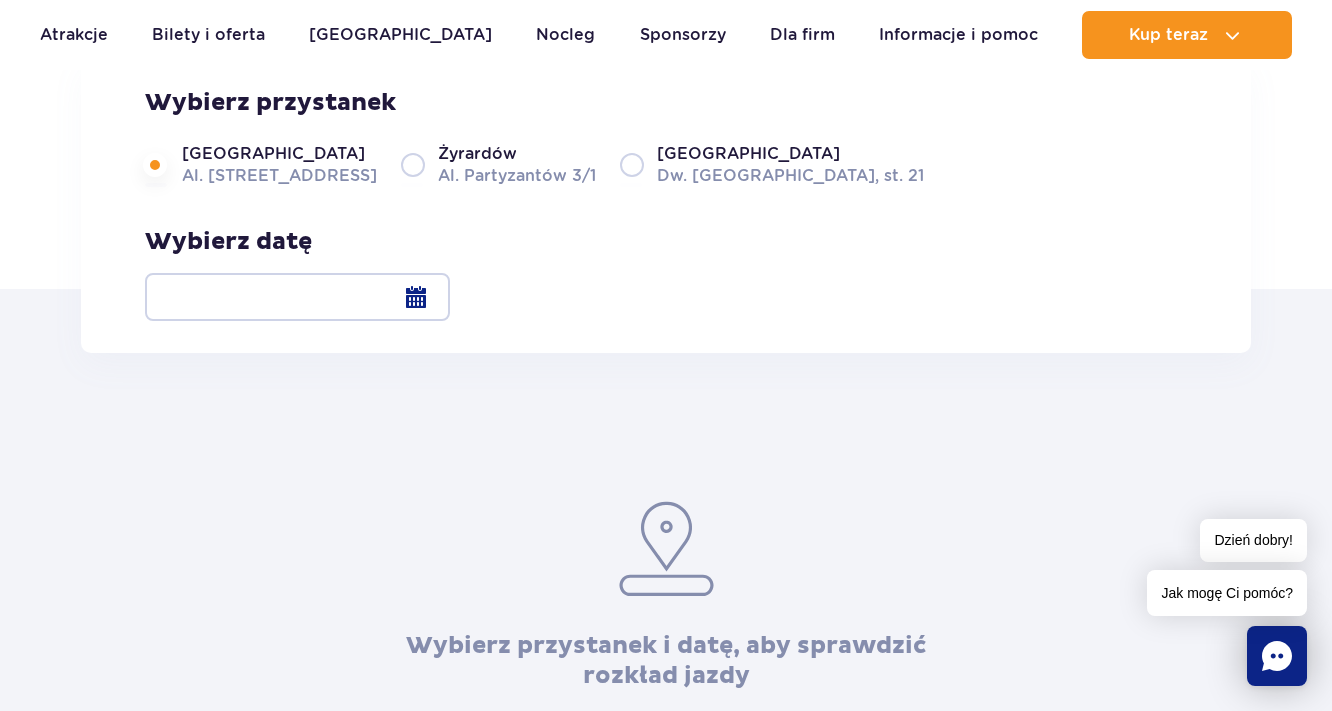 scroll, scrollTop: 320, scrollLeft: 0, axis: vertical 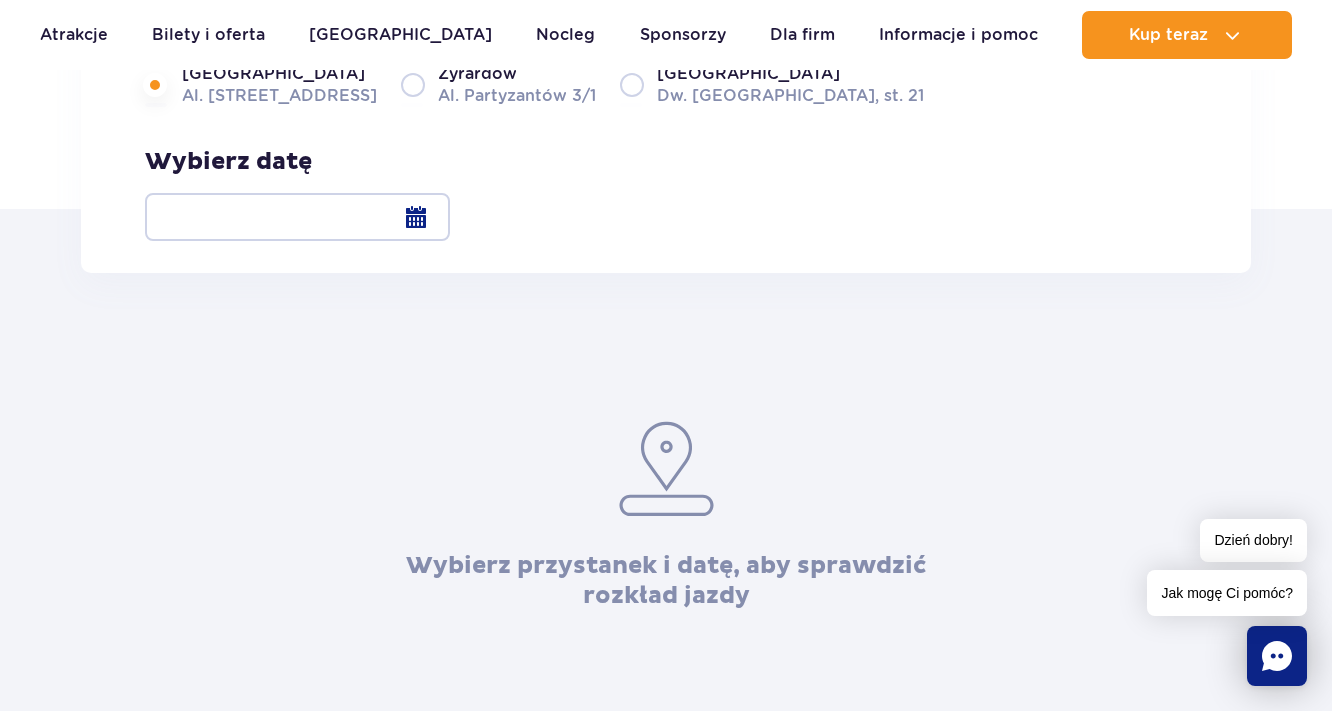 click at bounding box center (297, 217) 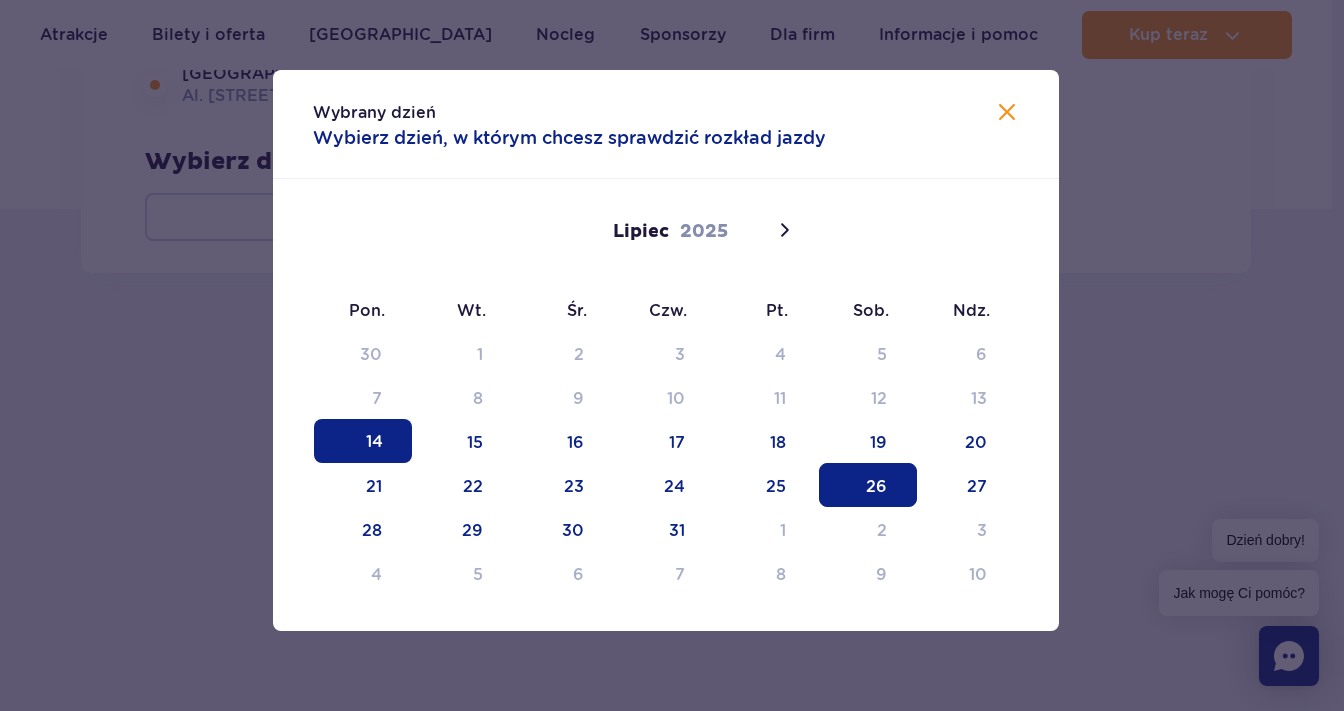 click on "26" at bounding box center [868, 485] 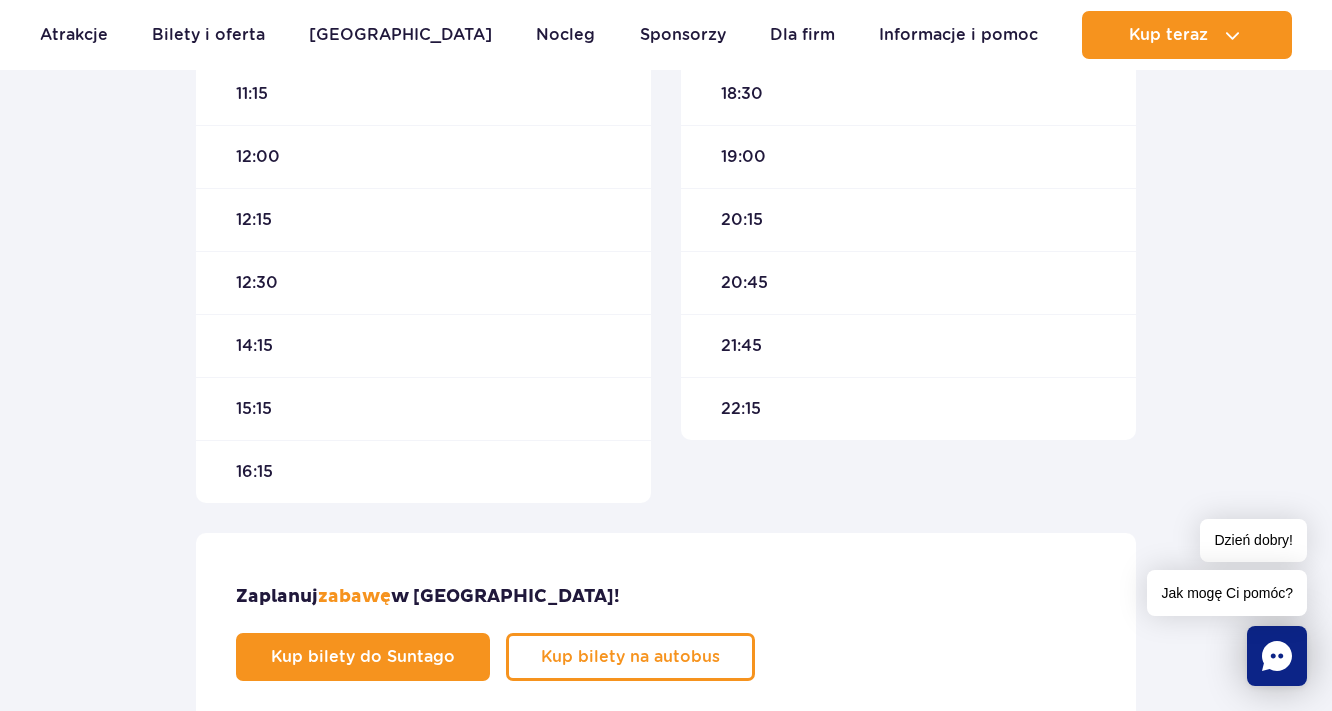 scroll, scrollTop: 1280, scrollLeft: 0, axis: vertical 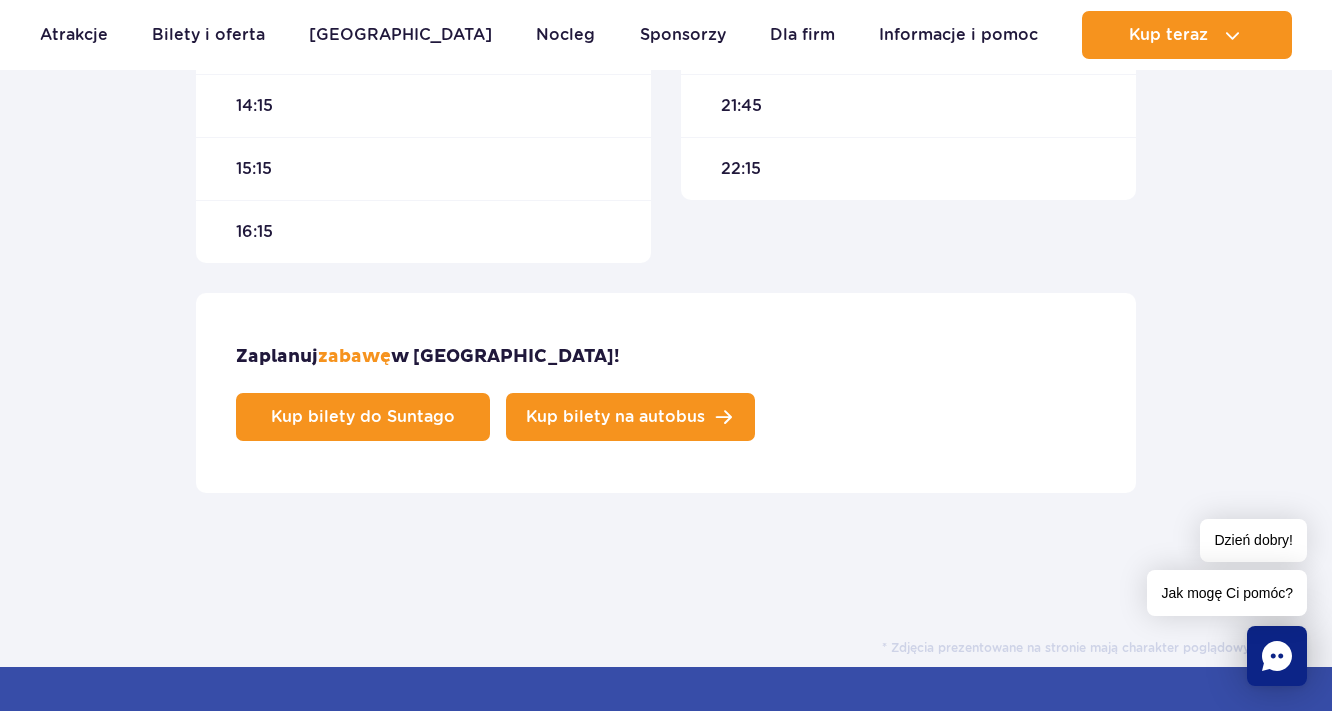 click on "Kup bilety na autobus" at bounding box center [615, 417] 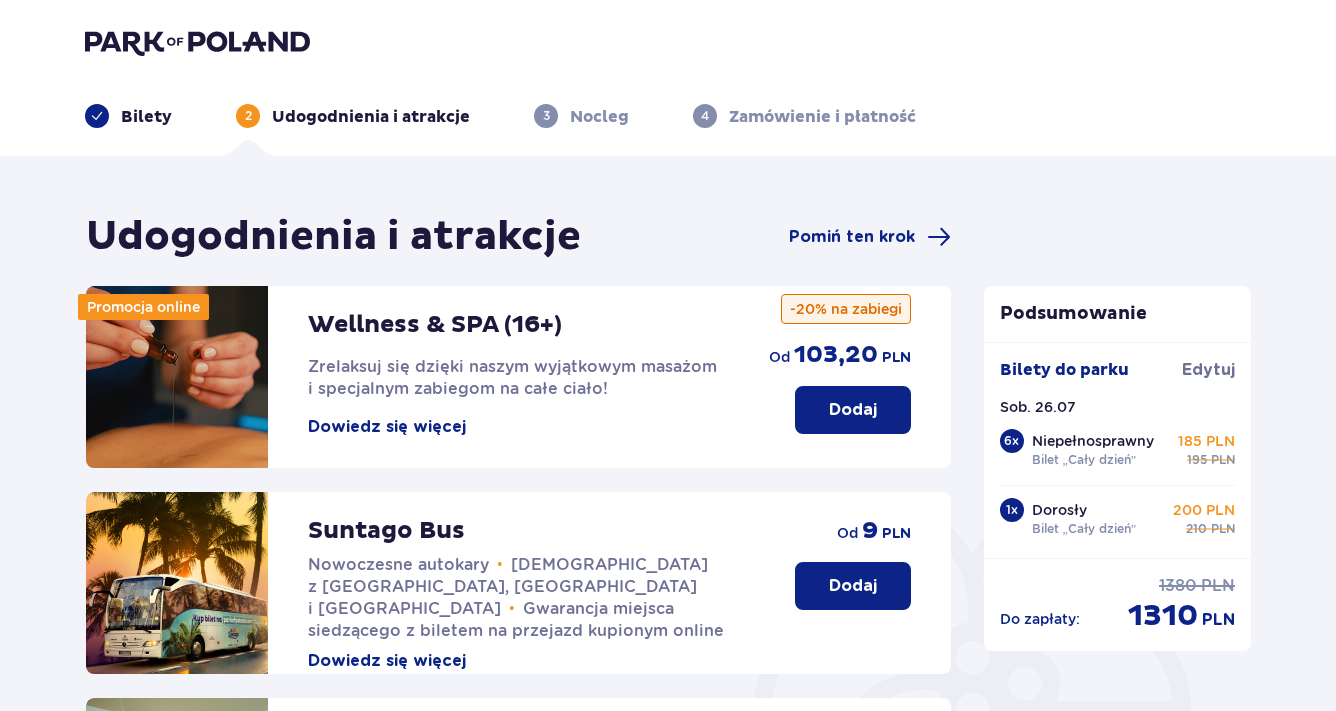 scroll, scrollTop: 0, scrollLeft: 0, axis: both 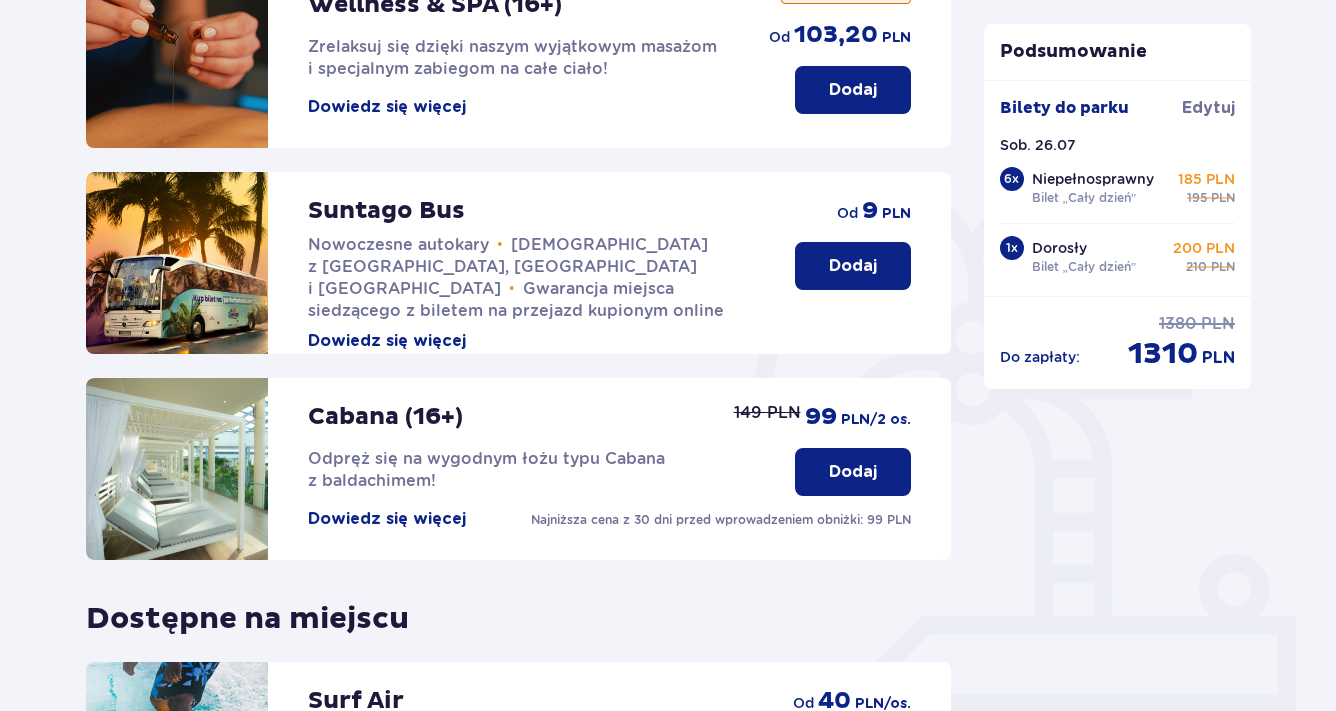 click on "Dodaj" at bounding box center (853, 266) 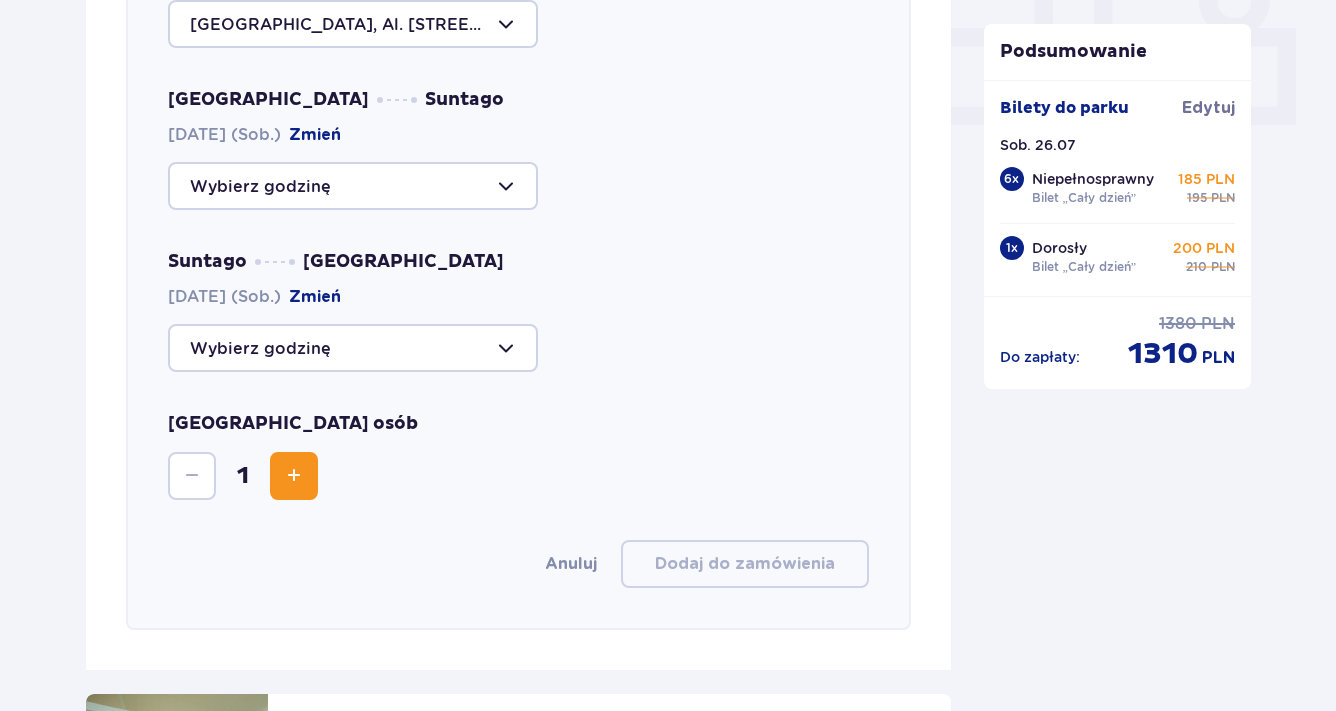 scroll, scrollTop: 748, scrollLeft: 0, axis: vertical 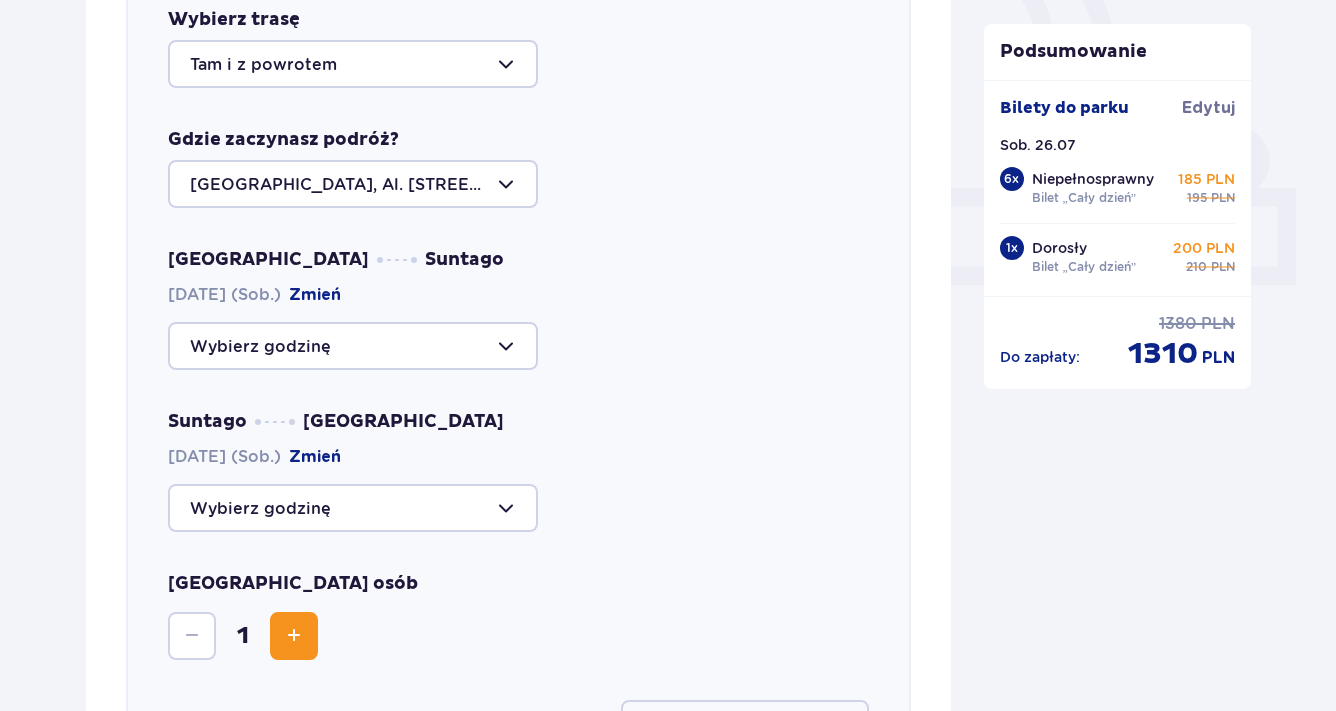 click at bounding box center (353, 64) 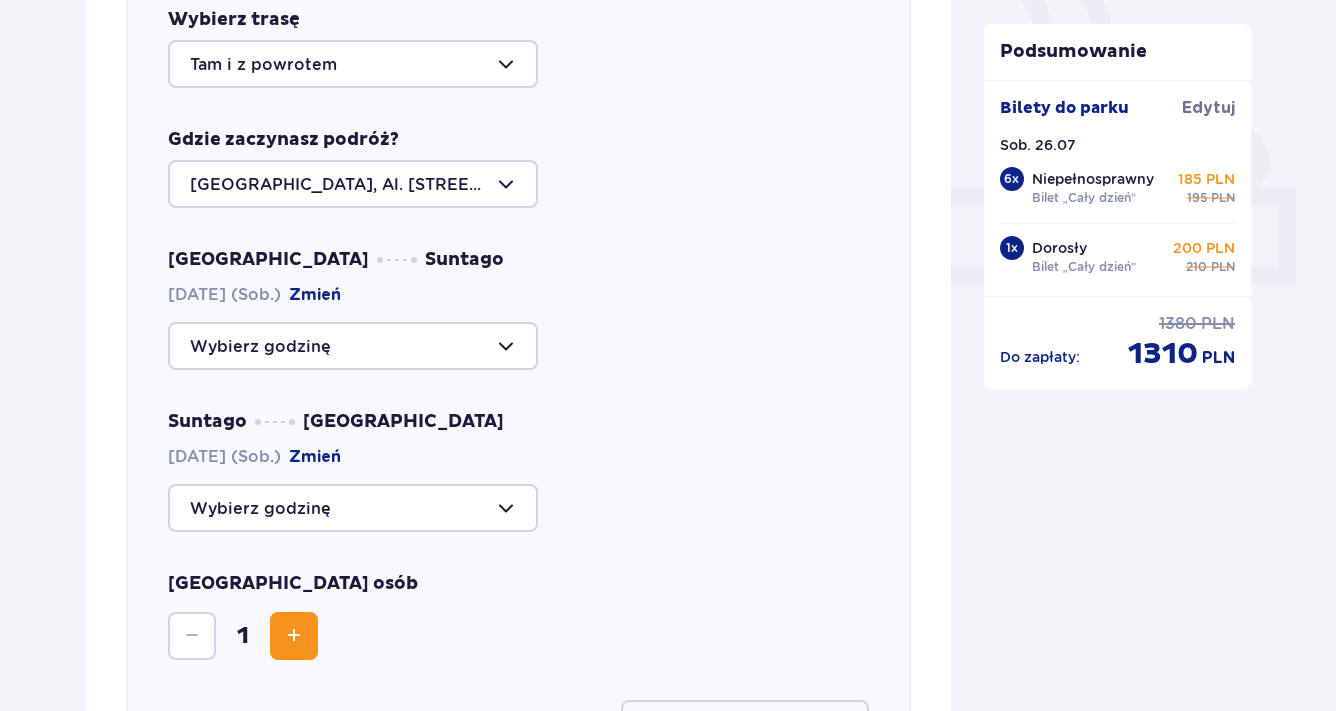 click on "Wybierz trasę Tam i z powrotem Gdzie zaczynasz podróż? [GEOGRAPHIC_DATA], Al. [STREET_ADDRESS] Suntago [DATE] (Sob.) Zmień Suntago [GEOGRAPHIC_DATA] [DATE] (Sob.) Zmień [GEOGRAPHIC_DATA] osób 1 Anuluj Dodaj do zamówienia" at bounding box center [518, 378] 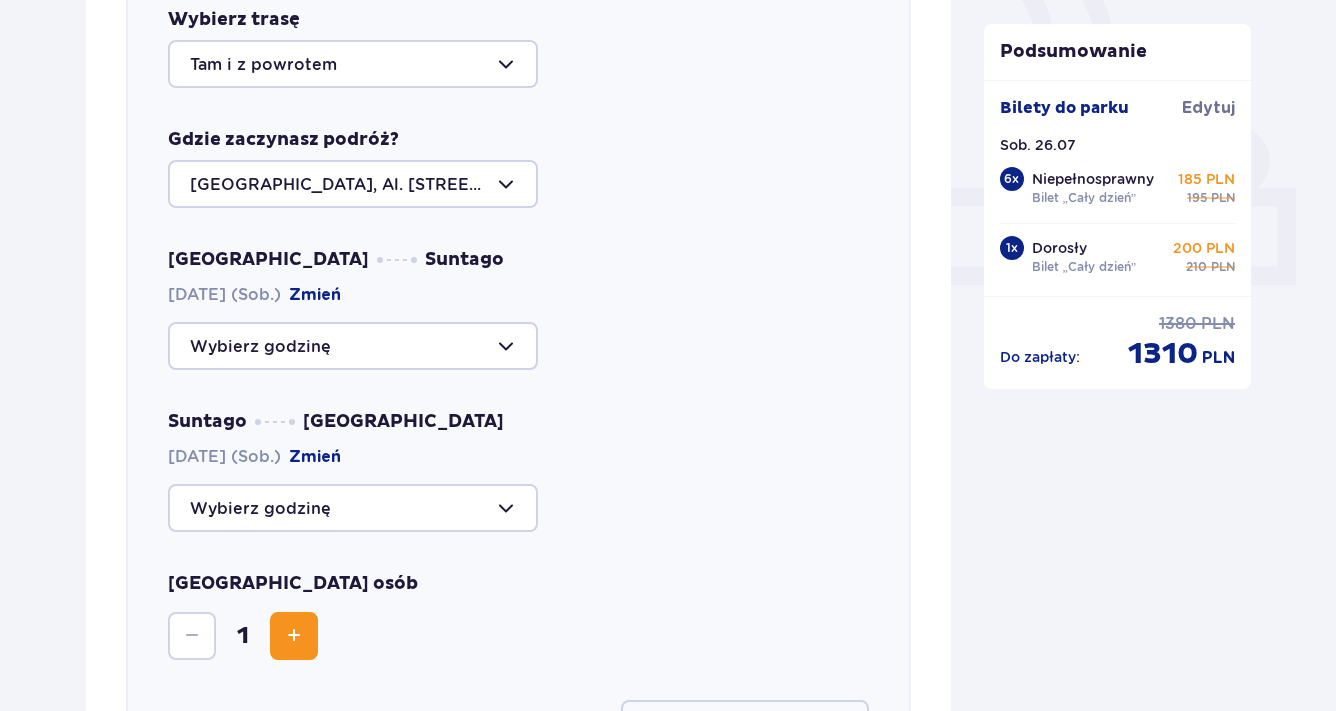 click at bounding box center (353, 346) 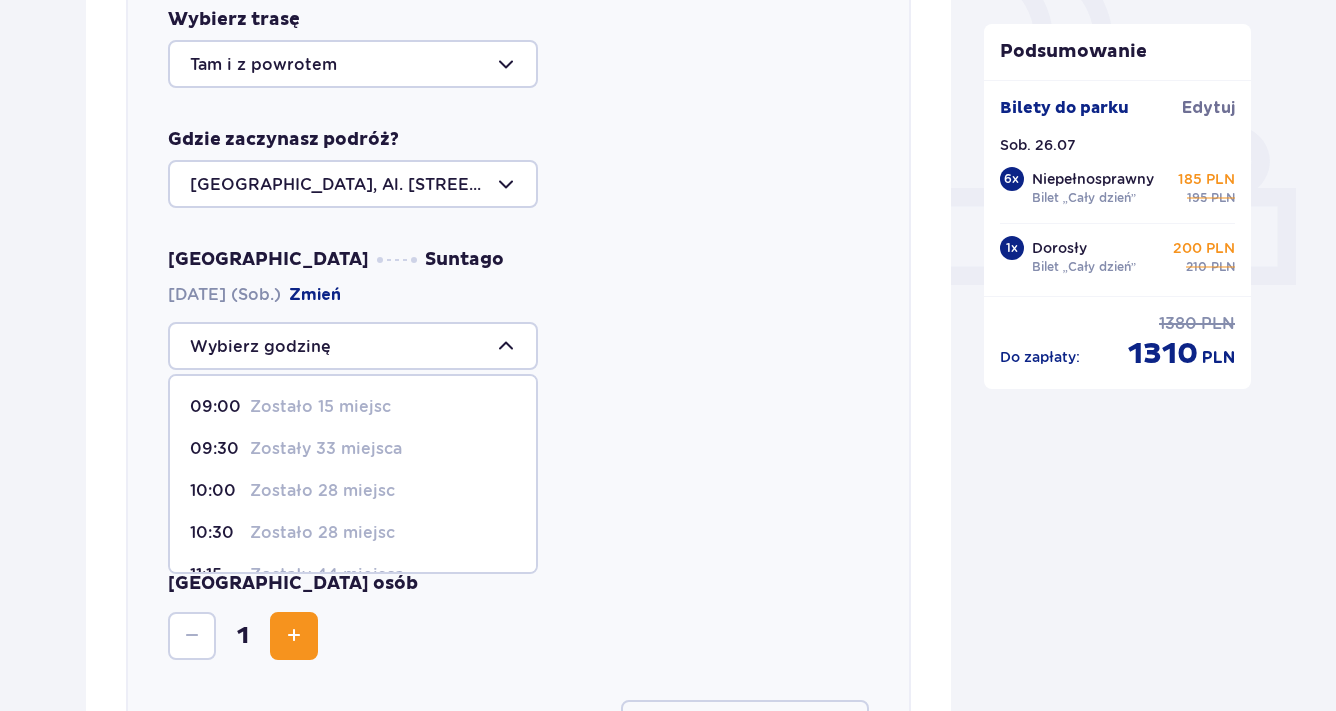 click on "09:00 Zostało 15 miejsc" at bounding box center [353, 407] 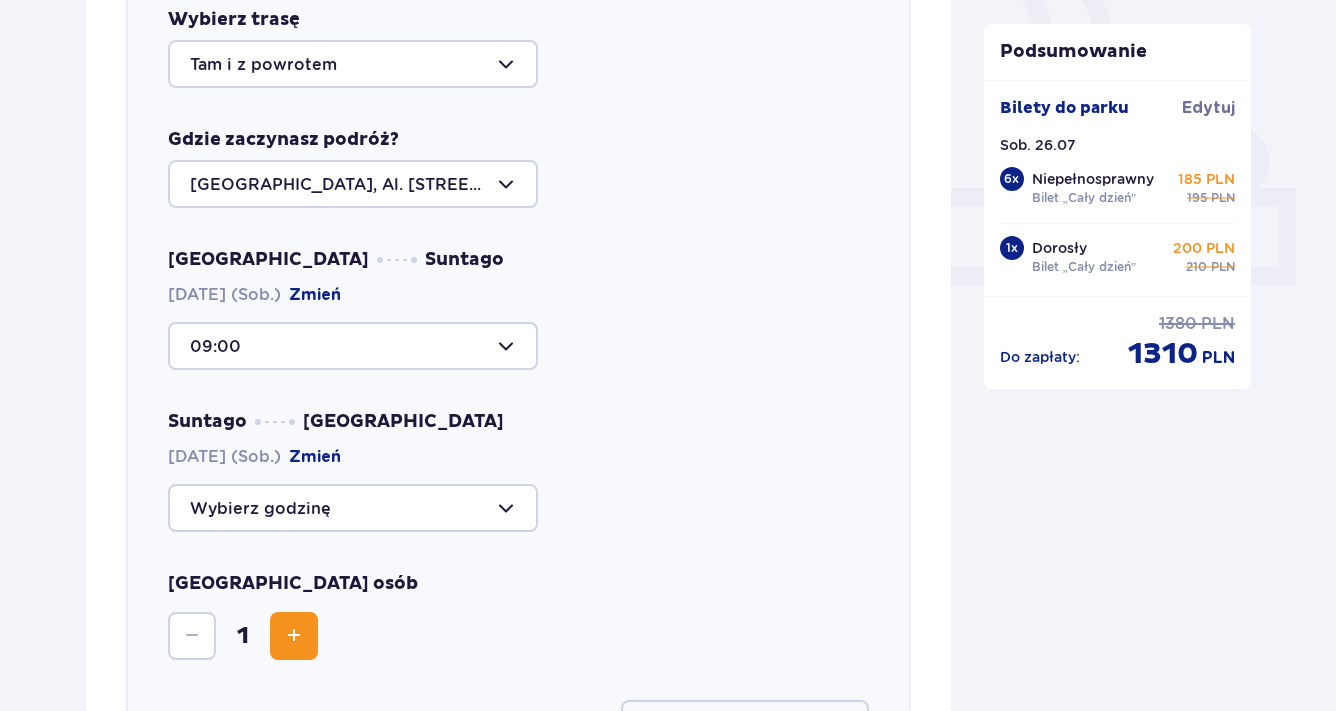 click at bounding box center (353, 508) 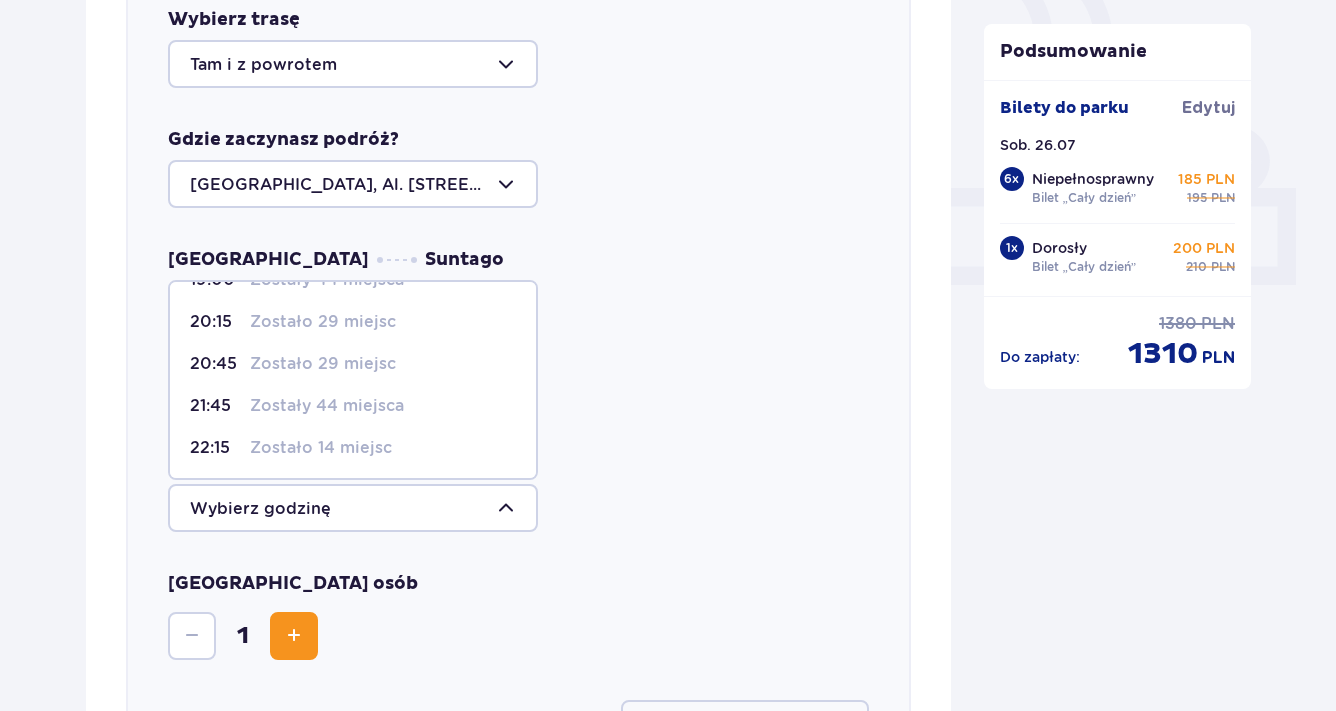 scroll, scrollTop: 163, scrollLeft: 0, axis: vertical 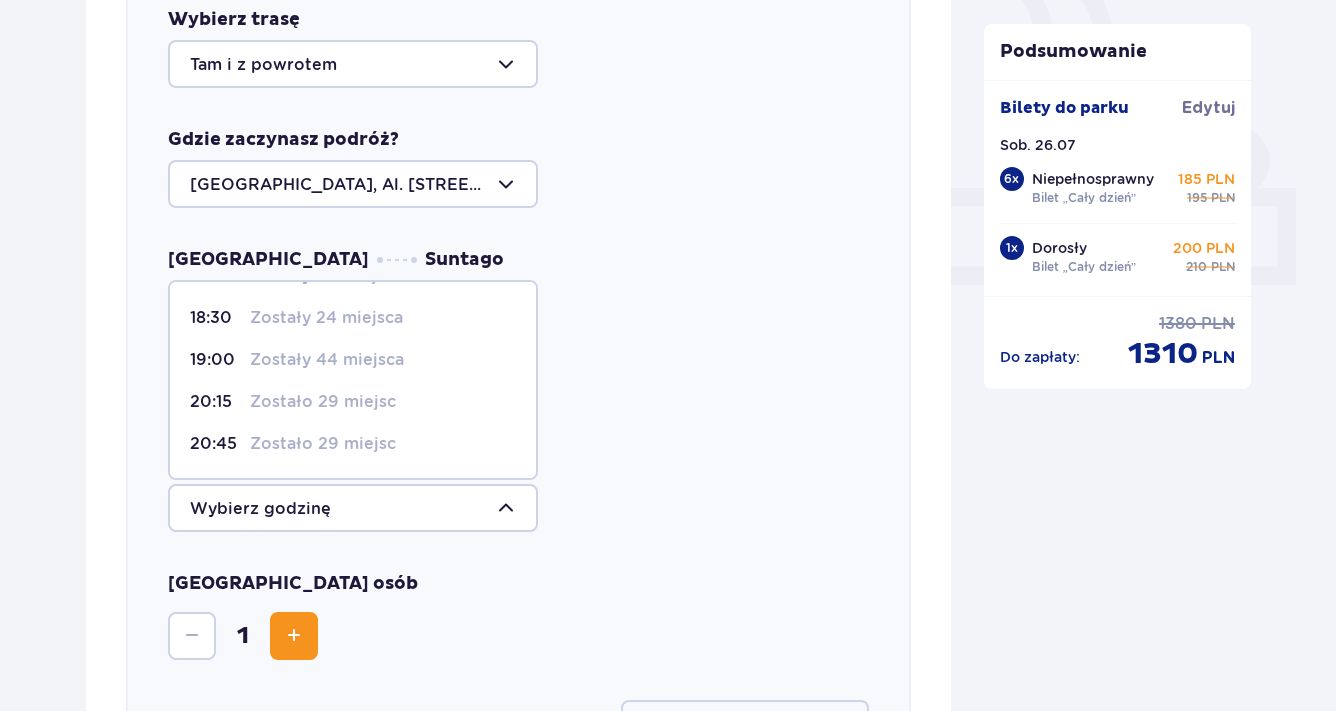click on "Zostały 44 miejsca" at bounding box center (327, 360) 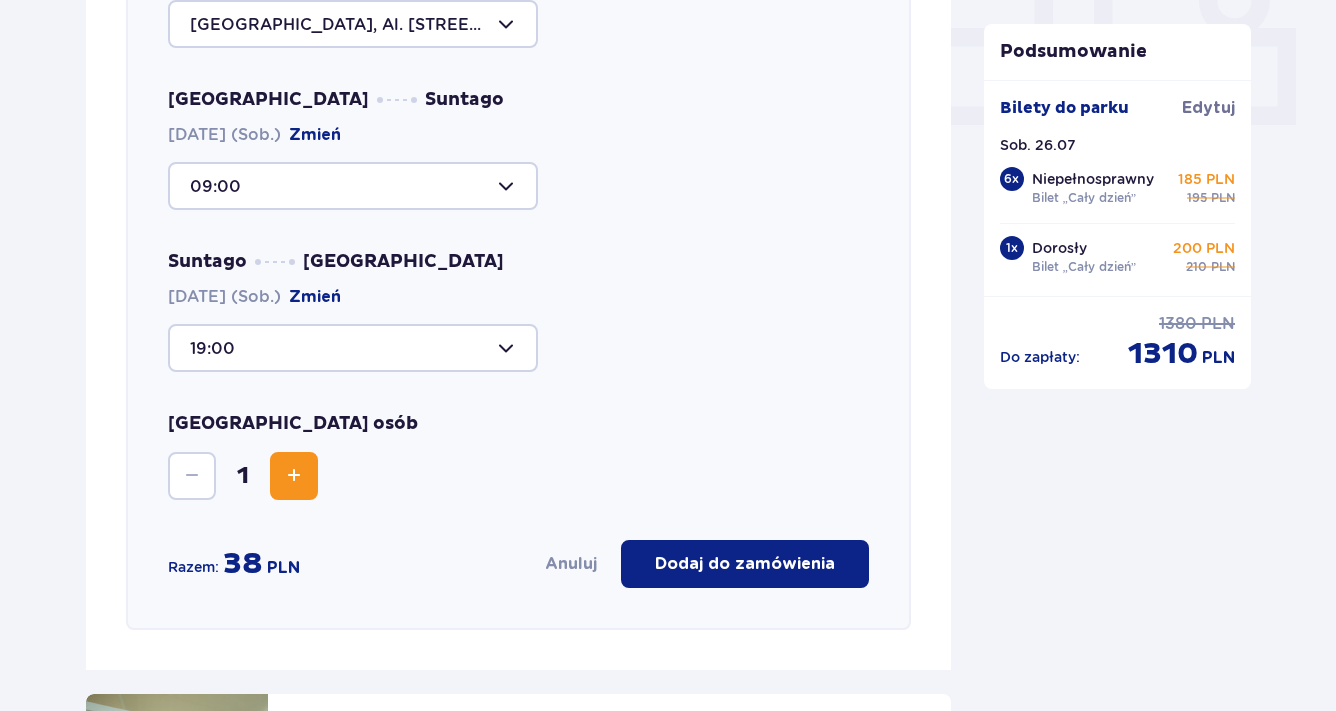 scroll, scrollTop: 988, scrollLeft: 0, axis: vertical 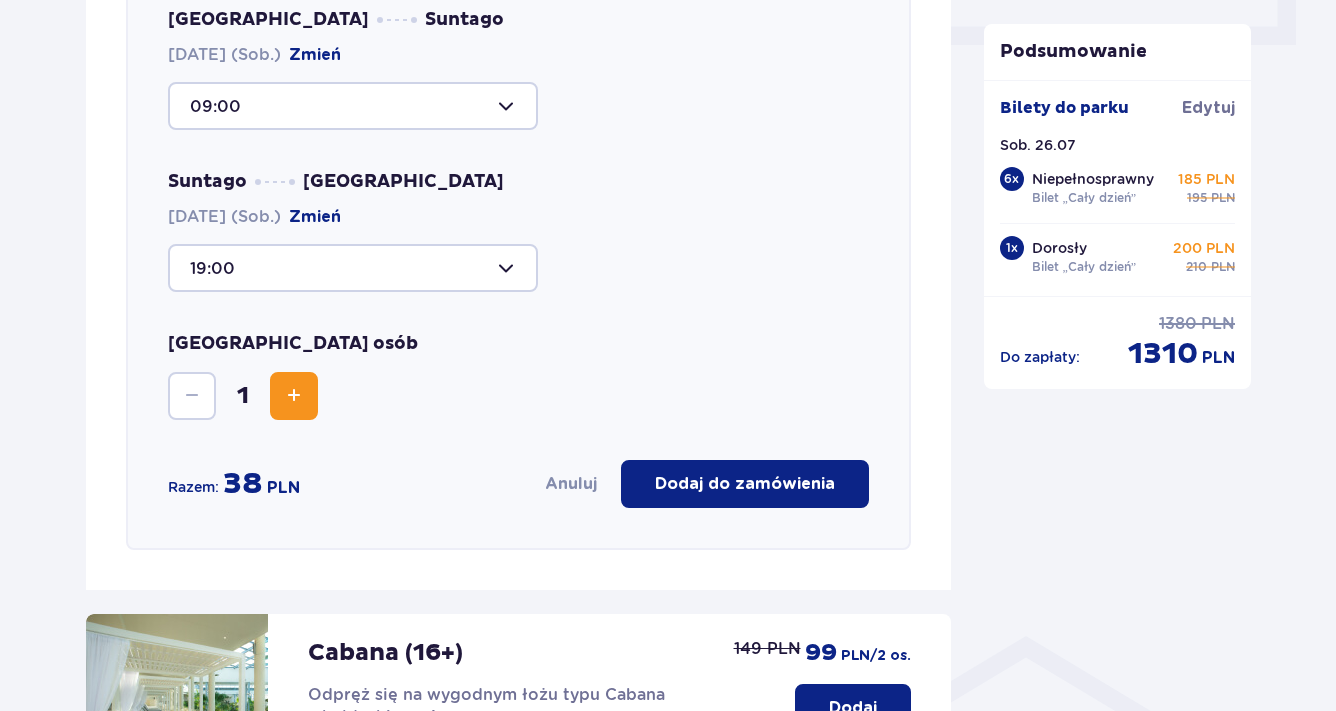 click at bounding box center [353, 268] 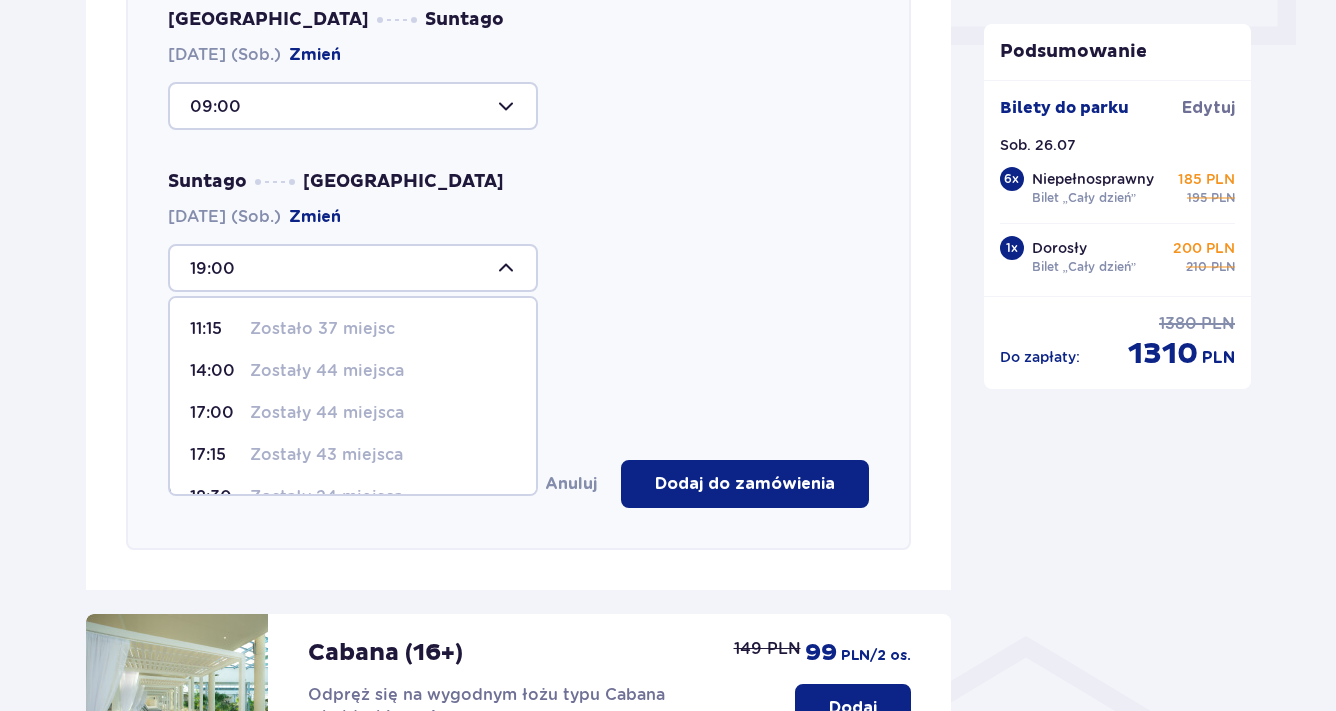 scroll, scrollTop: 243, scrollLeft: 0, axis: vertical 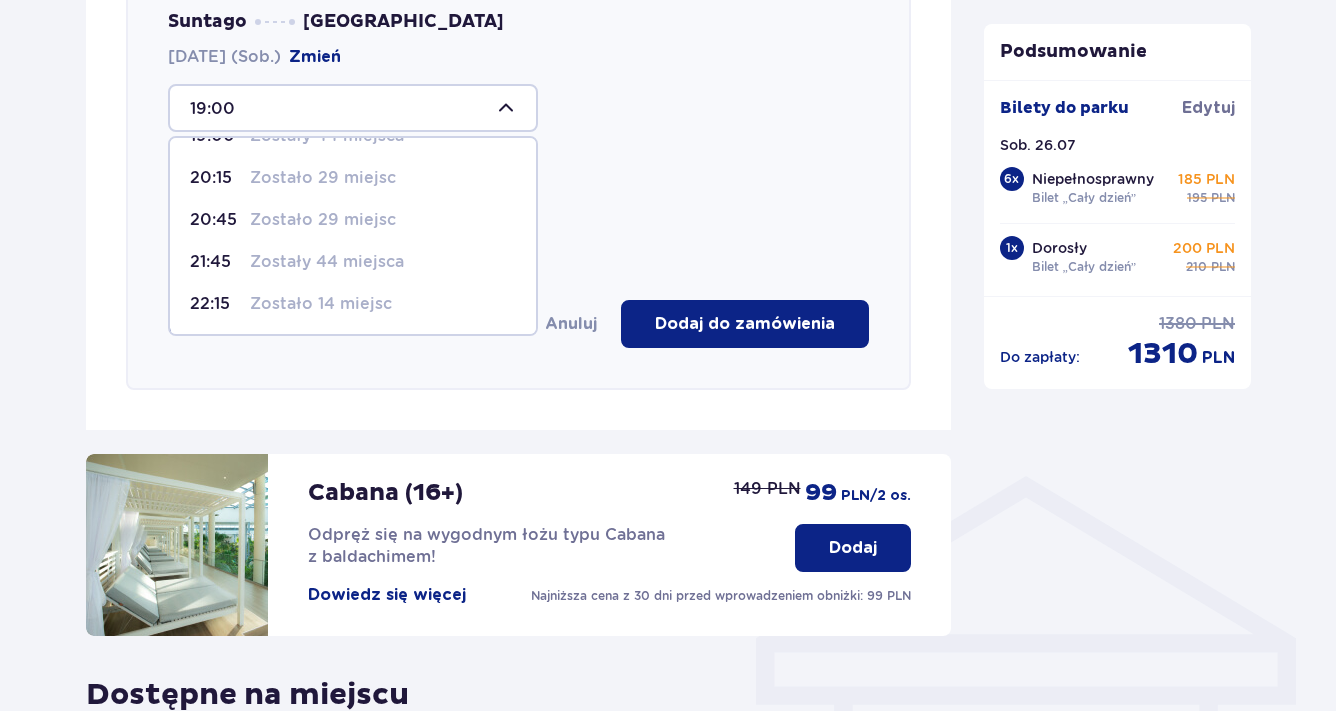 click on "Zostały 44 miejsca" at bounding box center [327, 262] 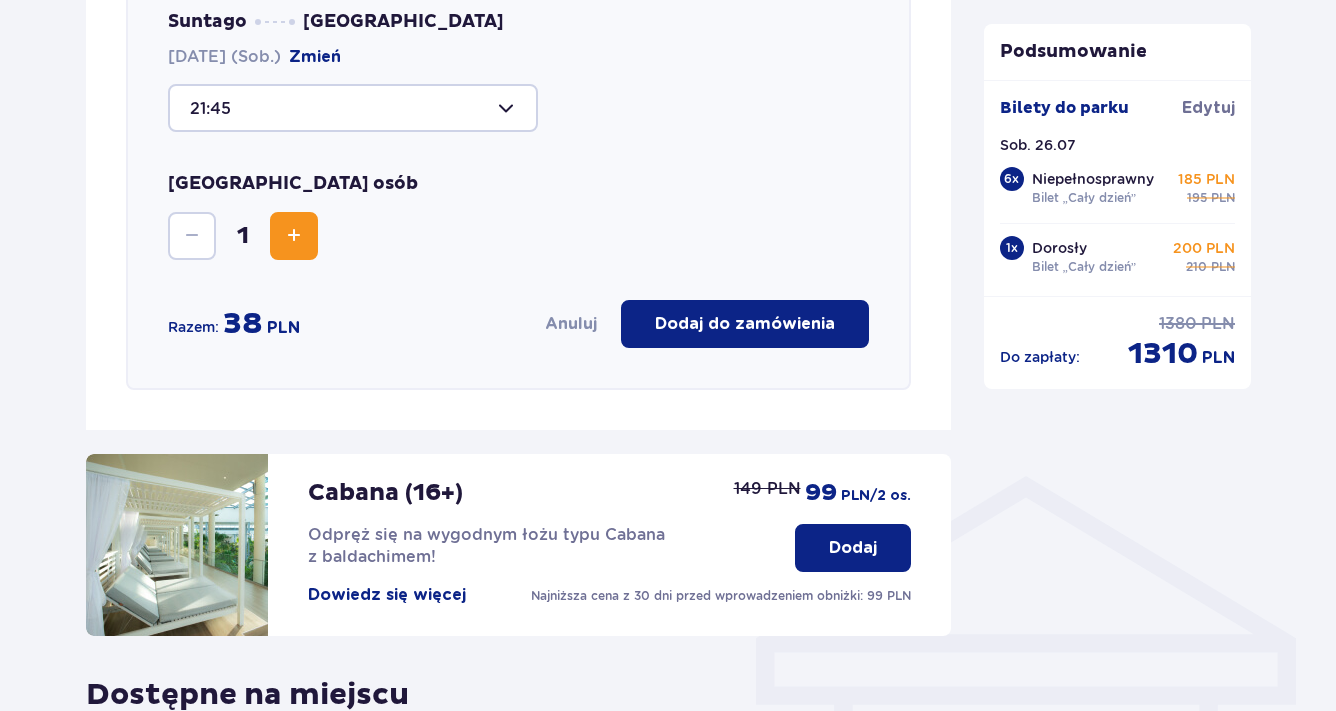 click at bounding box center (294, 236) 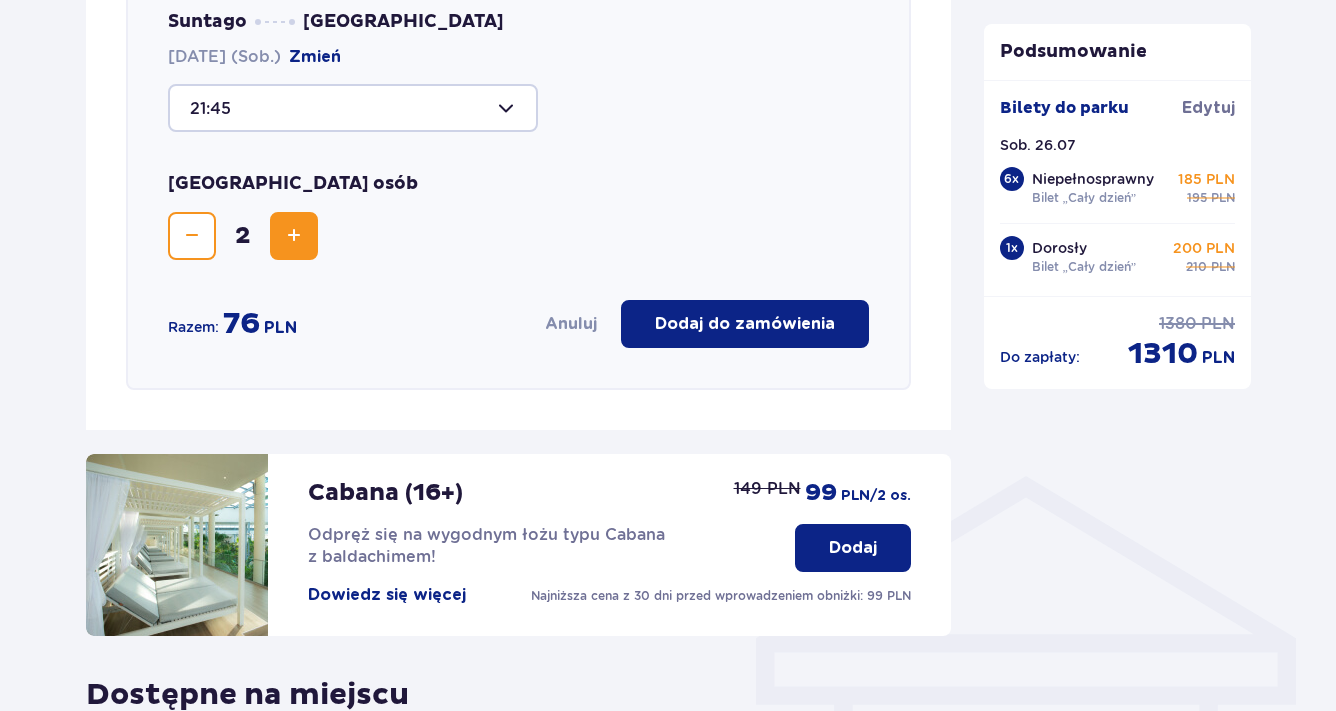 click at bounding box center (294, 236) 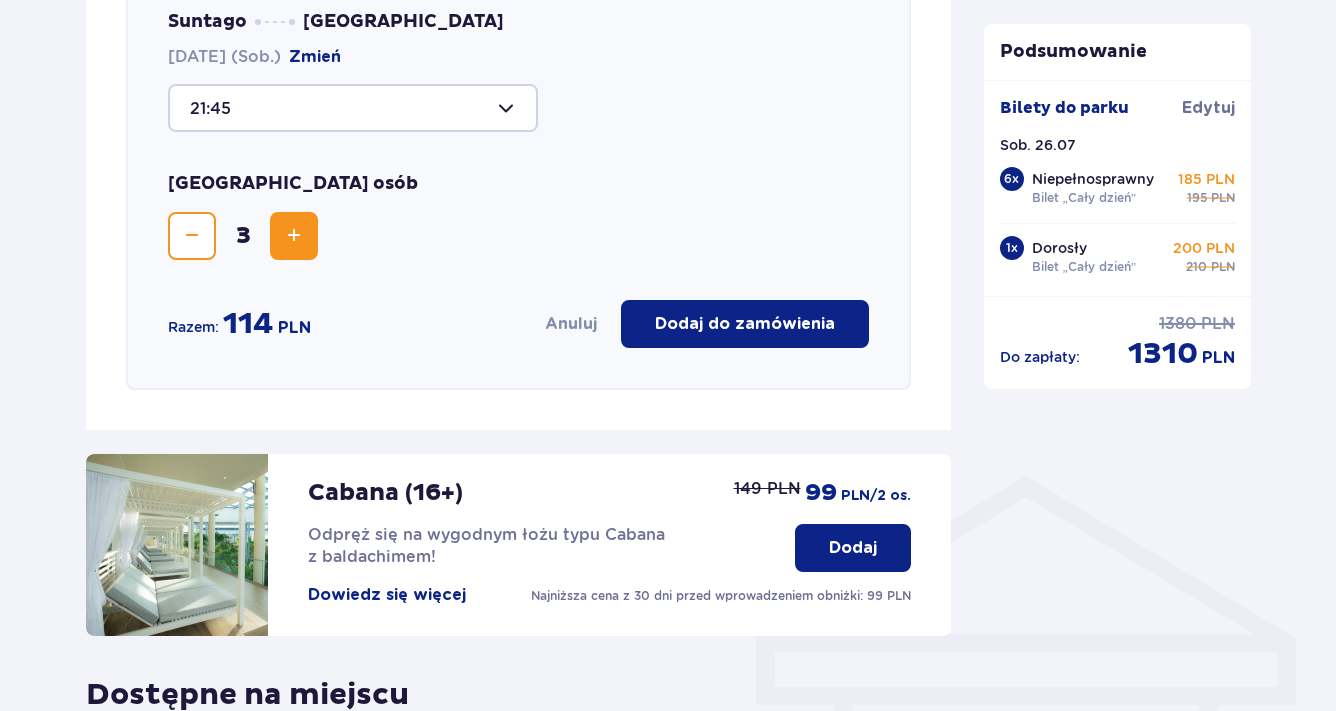 click at bounding box center [294, 236] 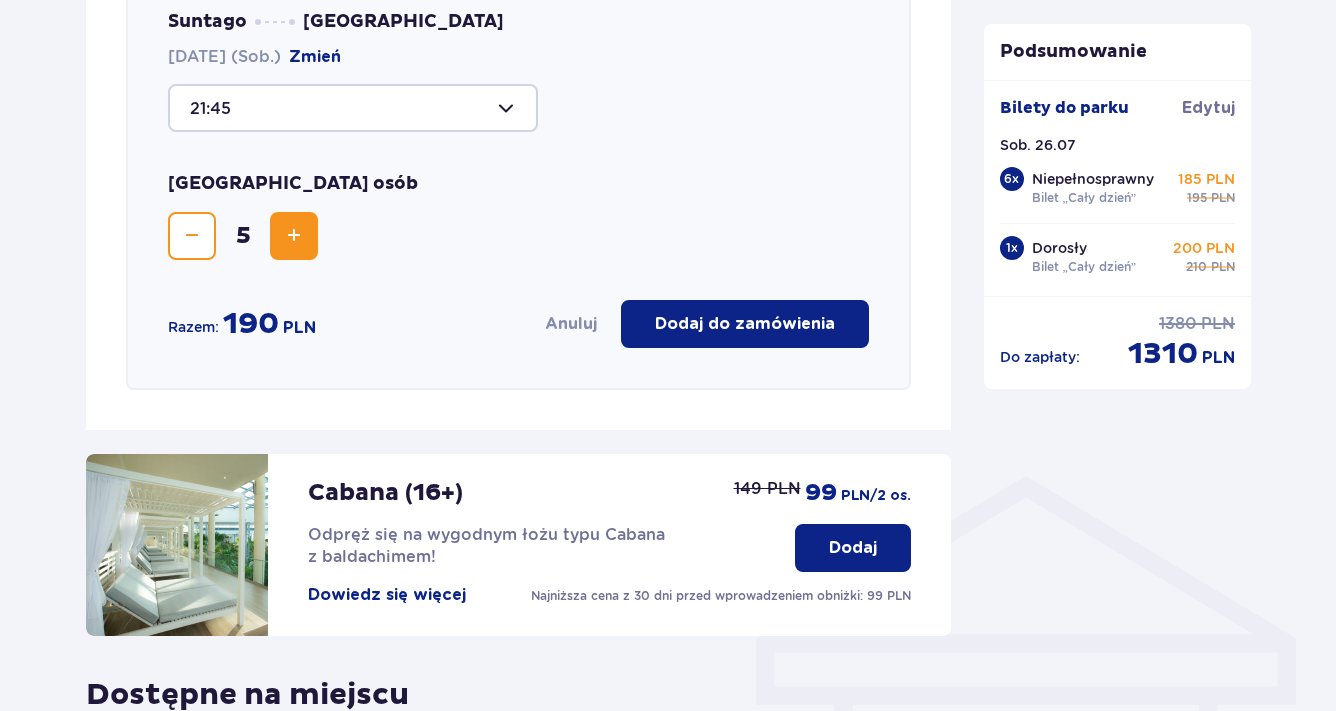 click at bounding box center (294, 236) 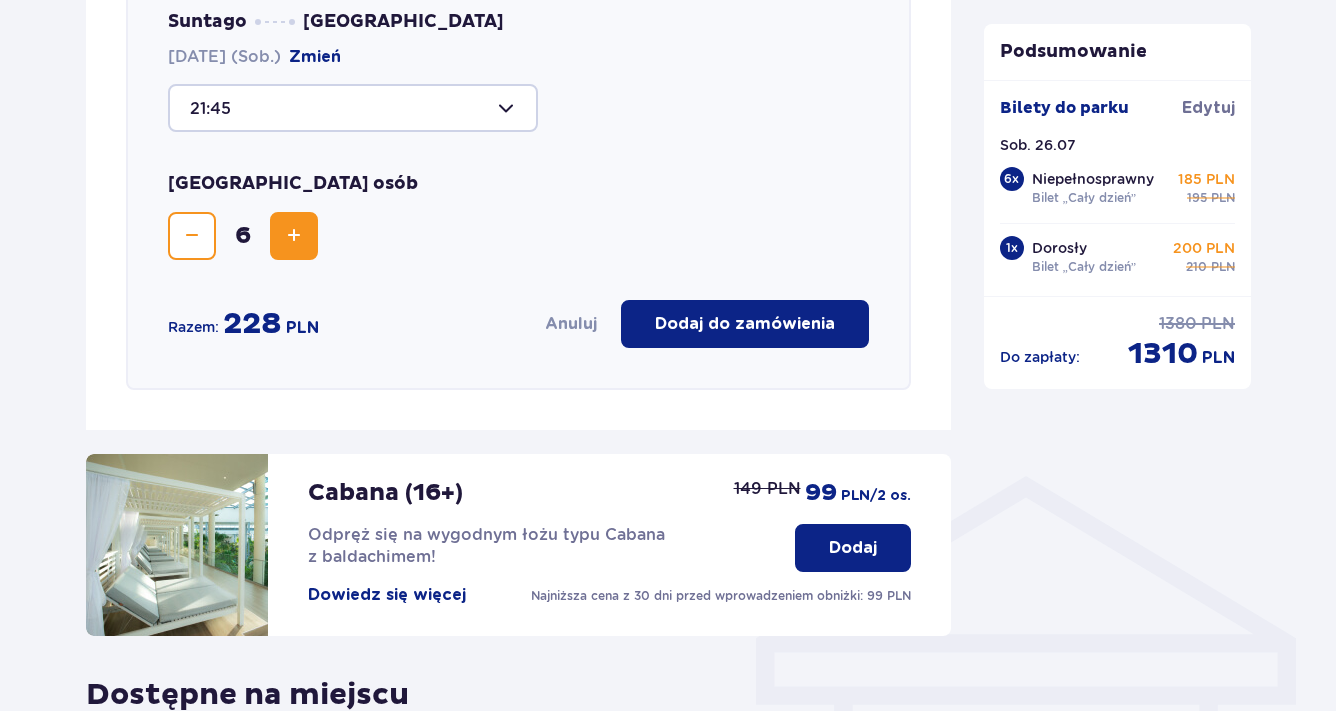 click at bounding box center (294, 236) 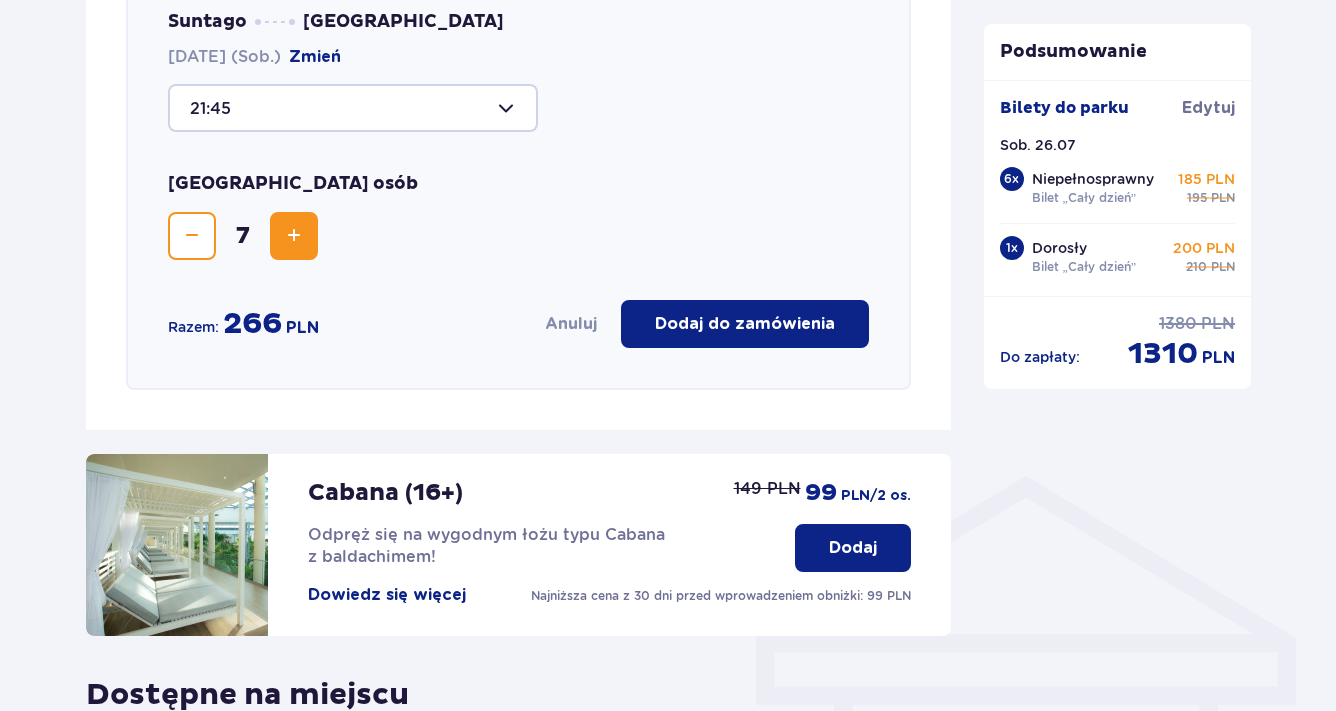 click at bounding box center (294, 236) 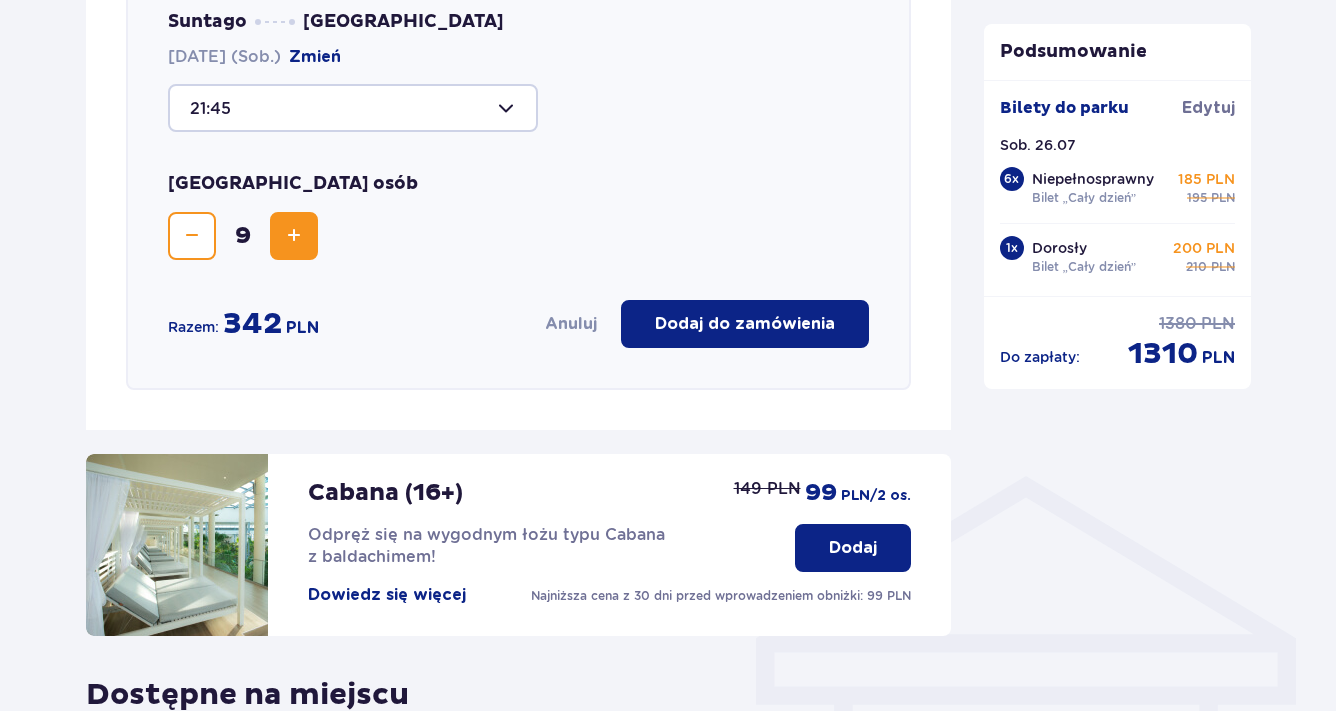 click at bounding box center [192, 236] 